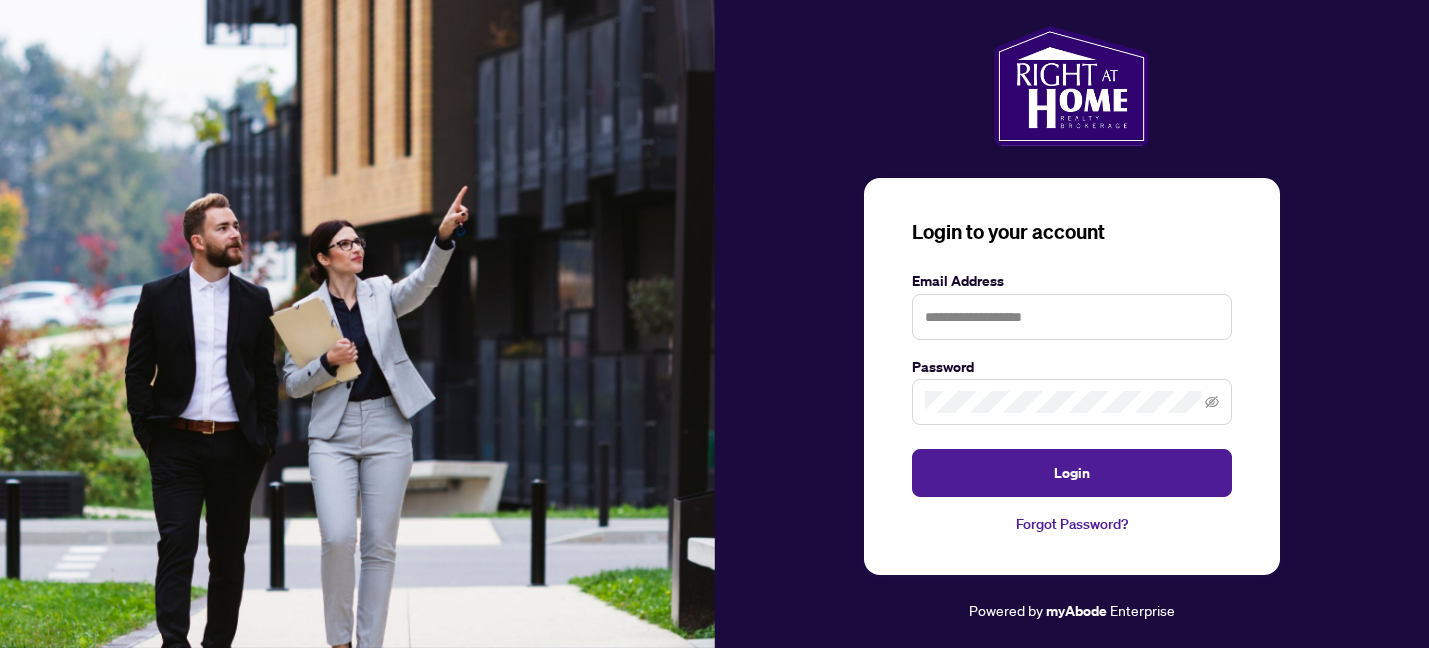 scroll, scrollTop: 0, scrollLeft: 0, axis: both 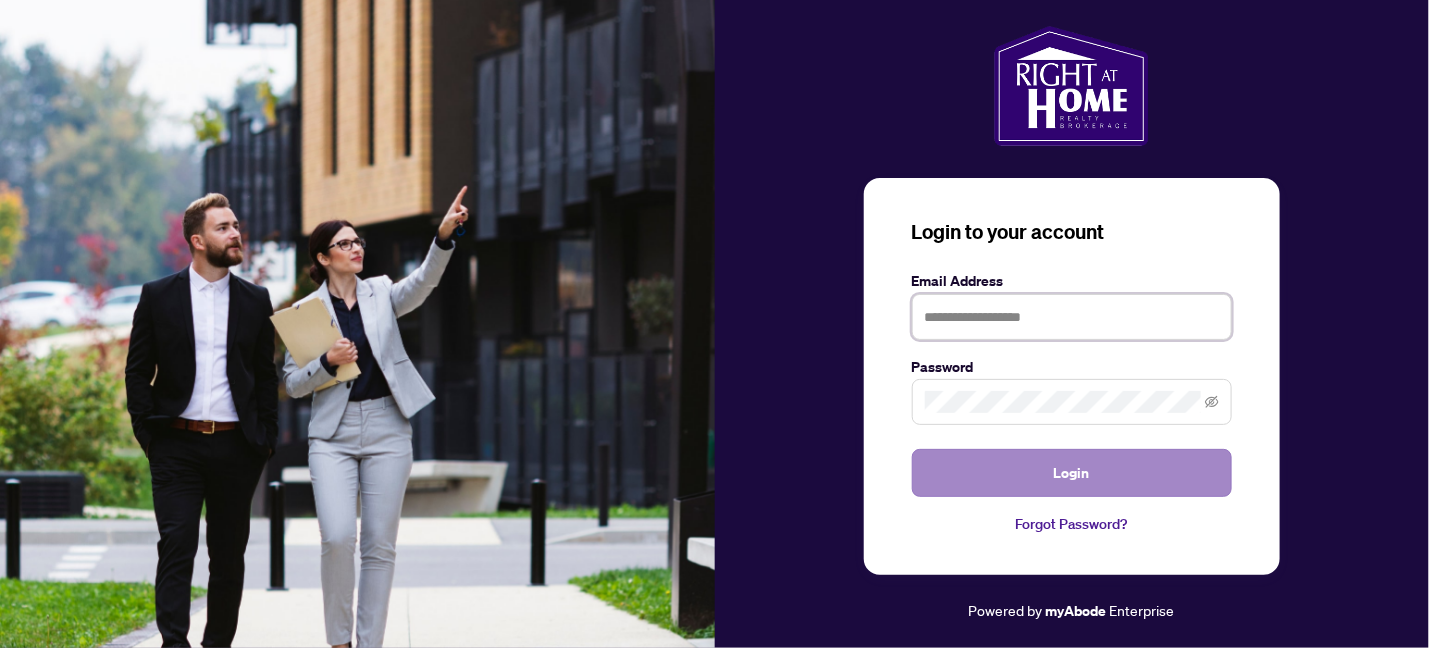 type on "**********" 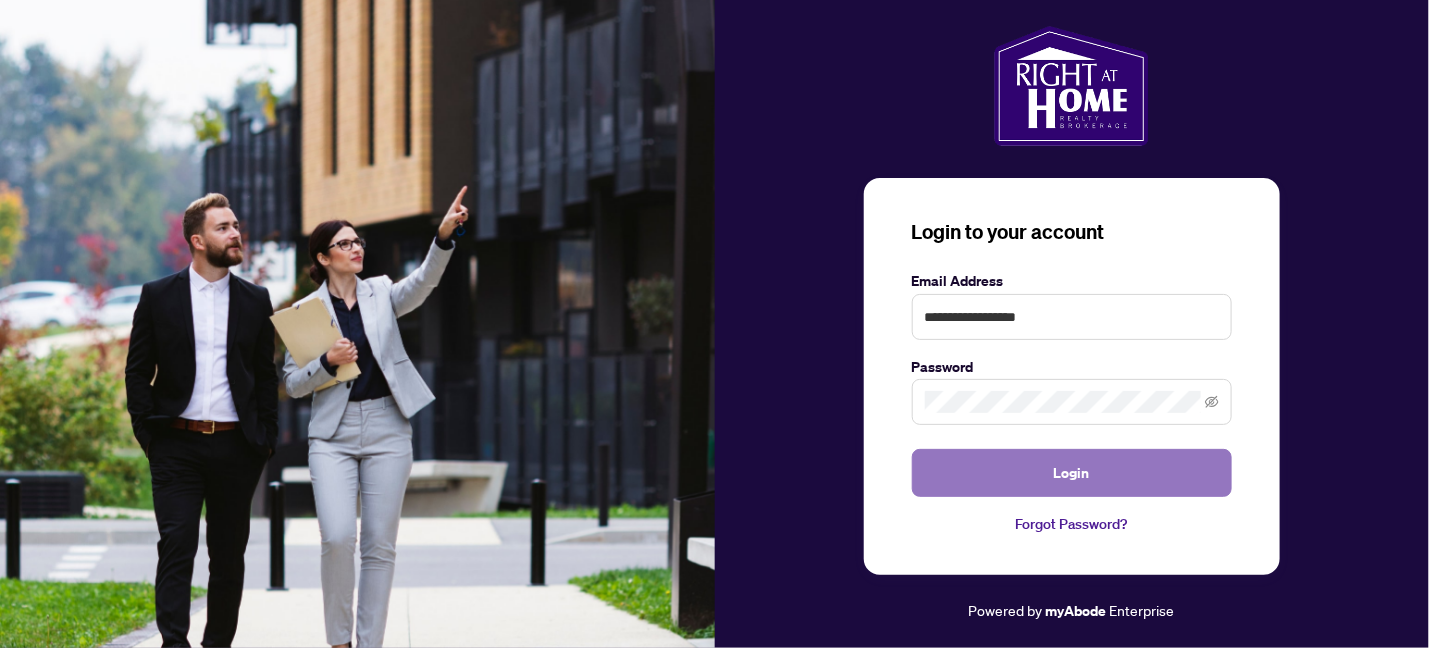 click on "Login" at bounding box center (1072, 473) 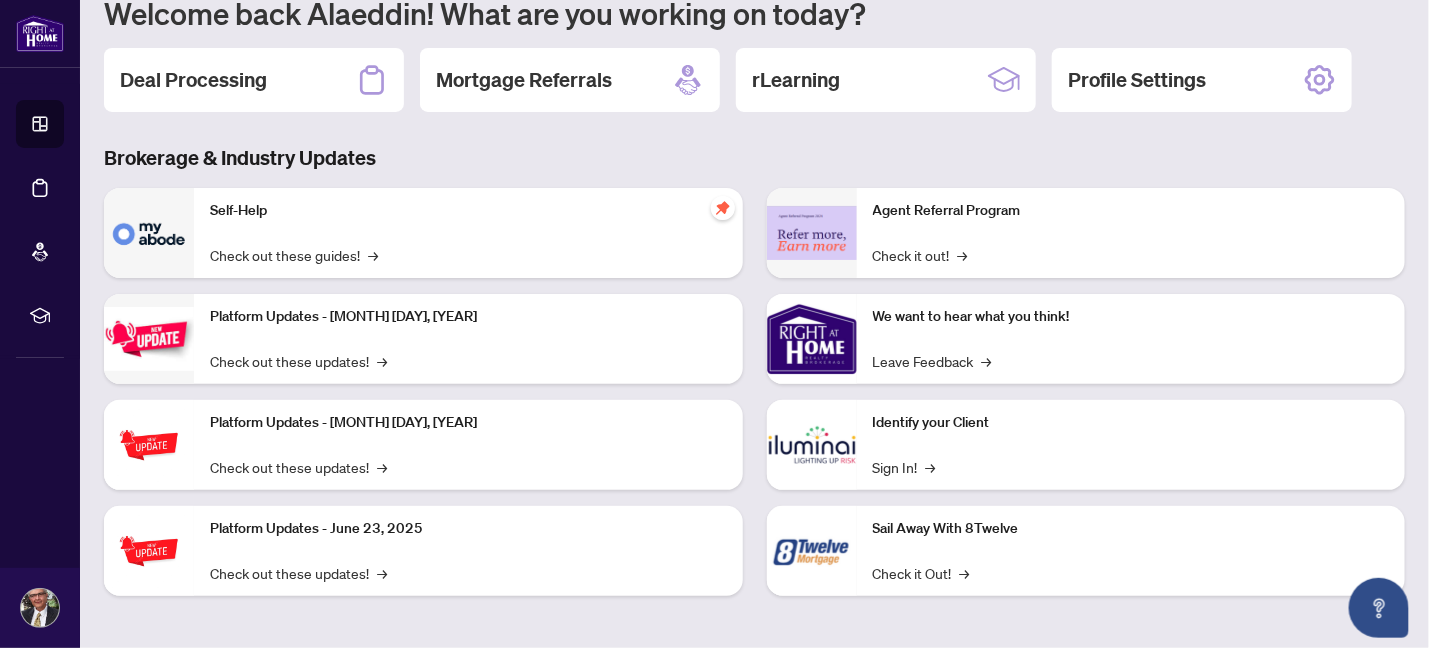 scroll, scrollTop: 0, scrollLeft: 0, axis: both 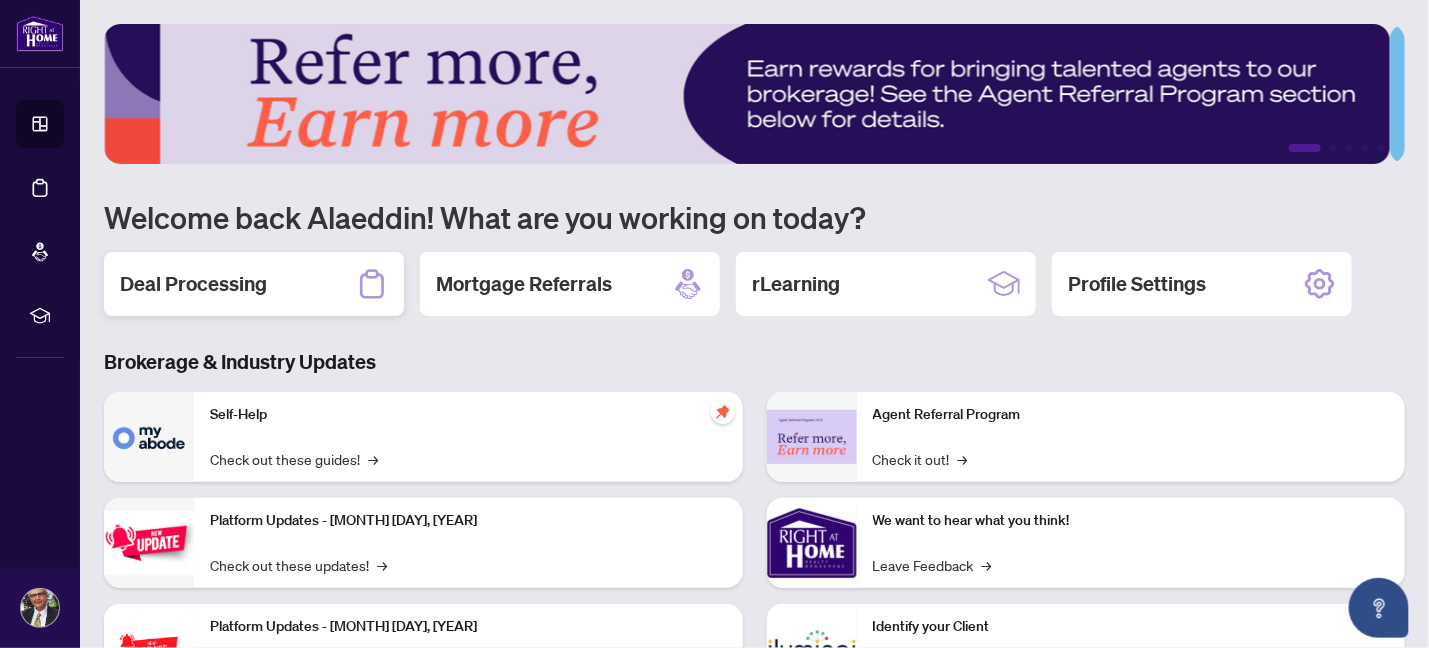 click on "Deal Processing" at bounding box center (193, 284) 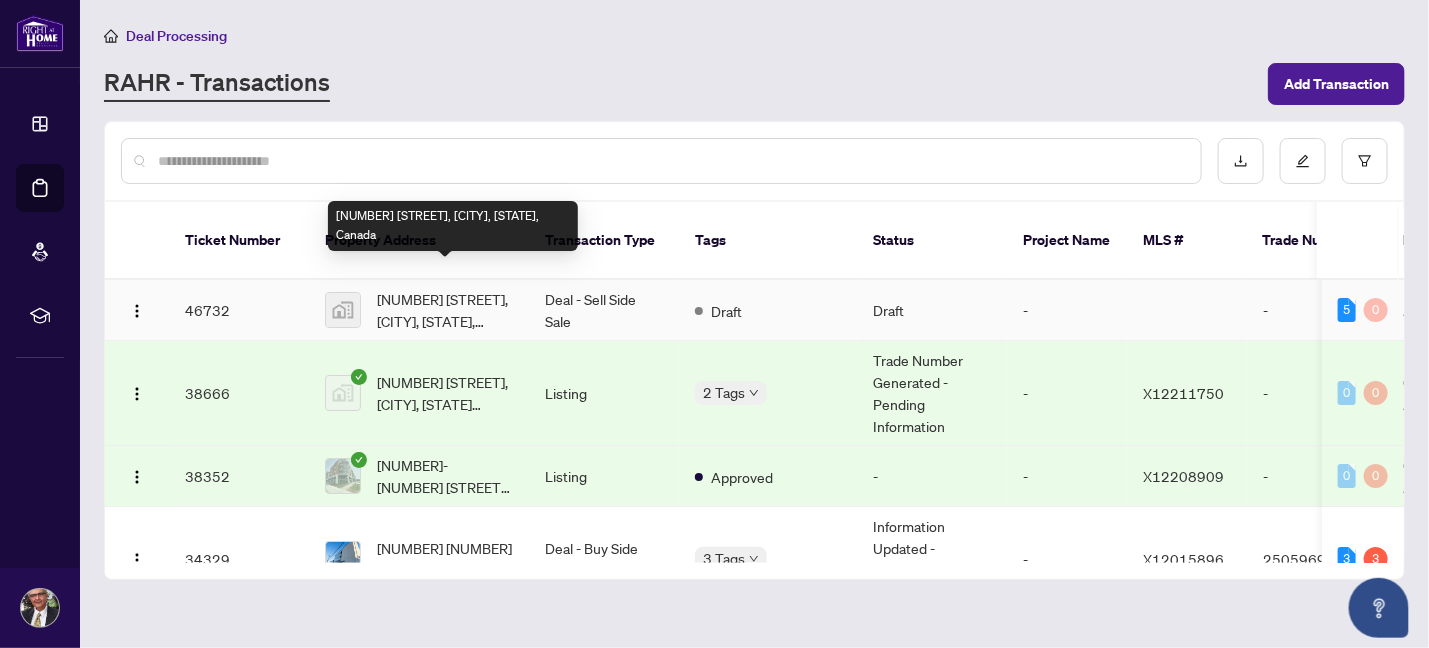click on "[NUMBER] [STREET], [CITY], [STATE], Canada" at bounding box center [445, 310] 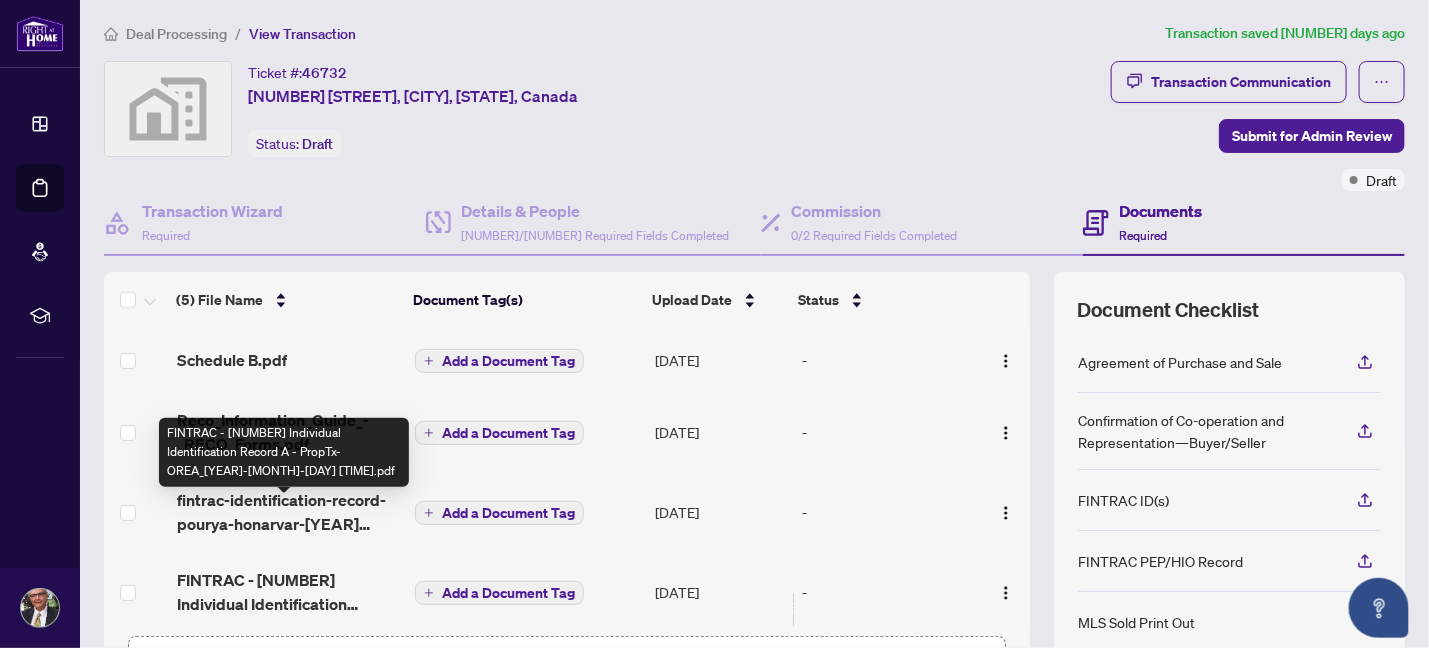 scroll, scrollTop: 0, scrollLeft: 0, axis: both 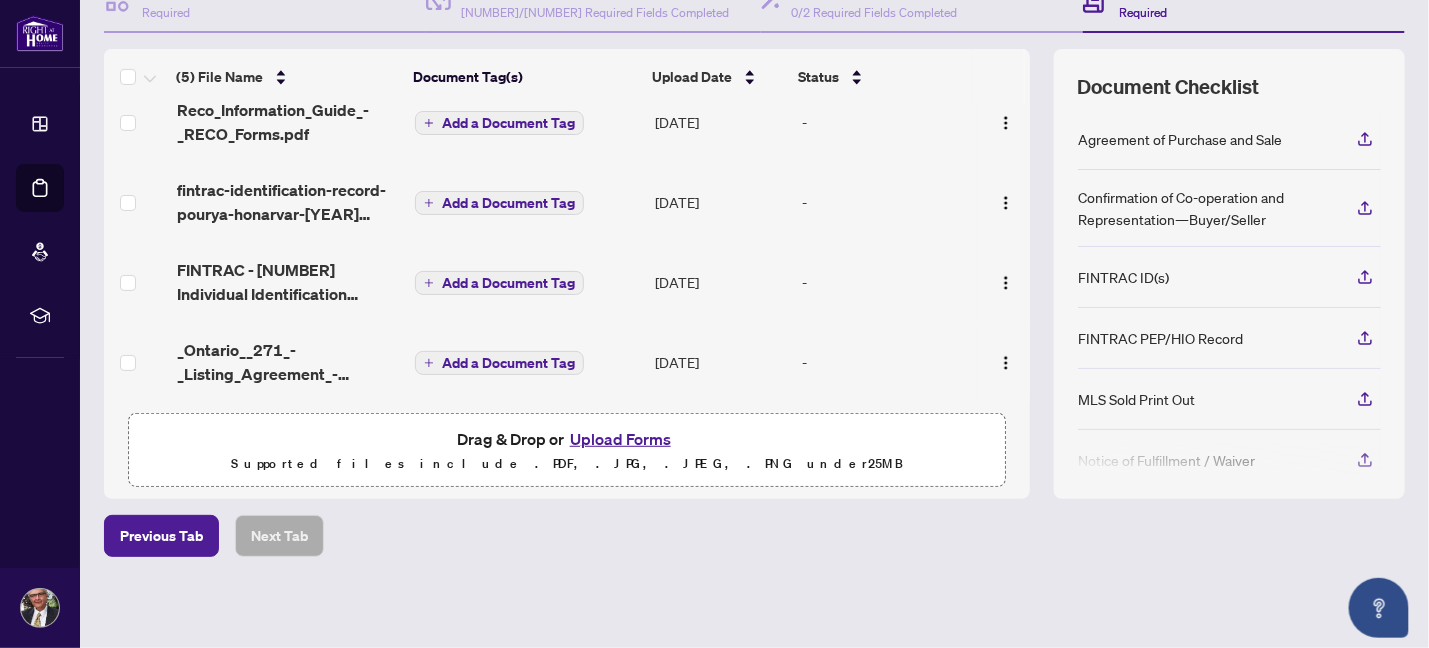 click on "Upload Forms" at bounding box center [620, 439] 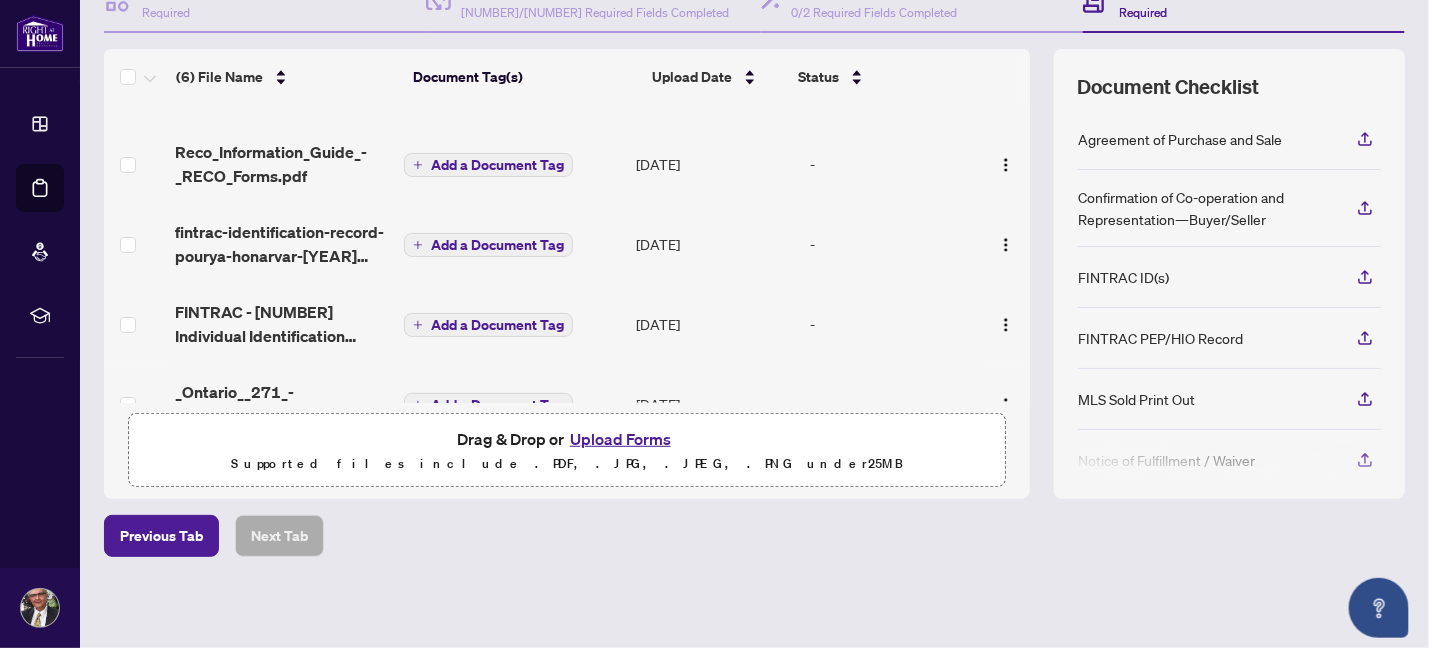 scroll, scrollTop: 0, scrollLeft: 0, axis: both 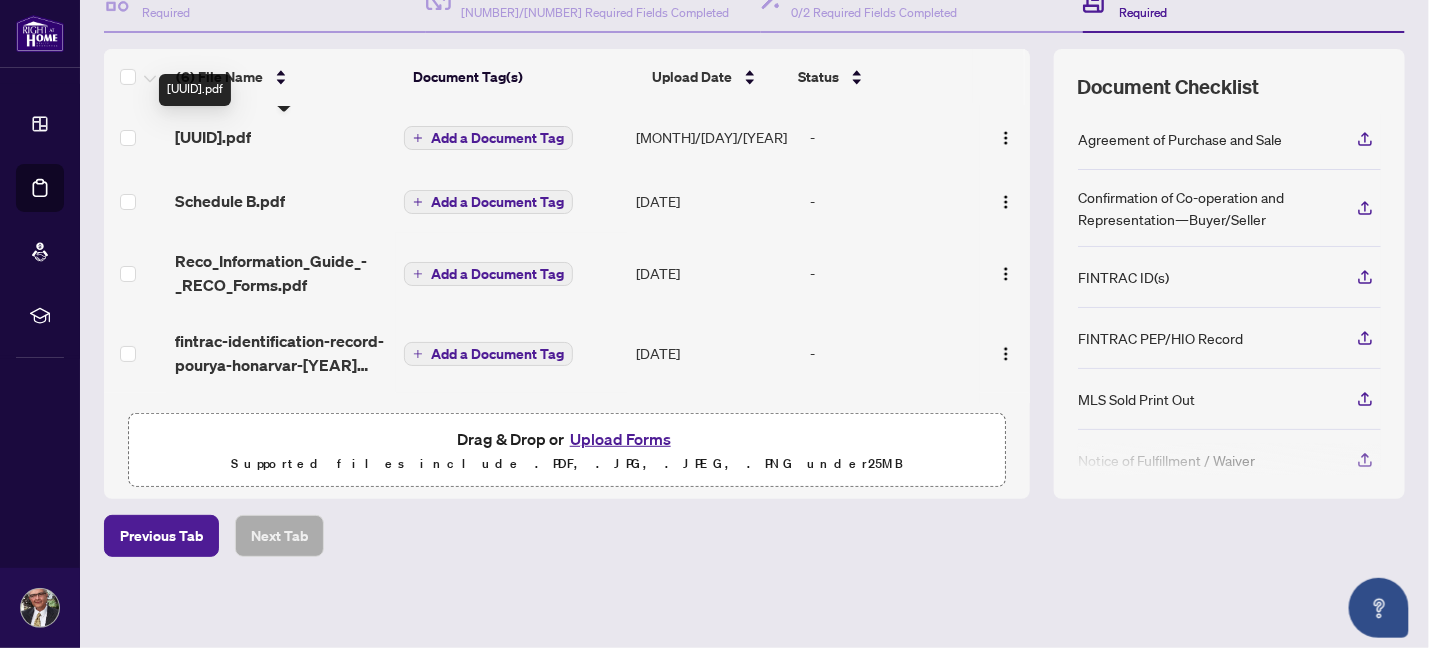 click on "[UUID].pdf" at bounding box center (213, 137) 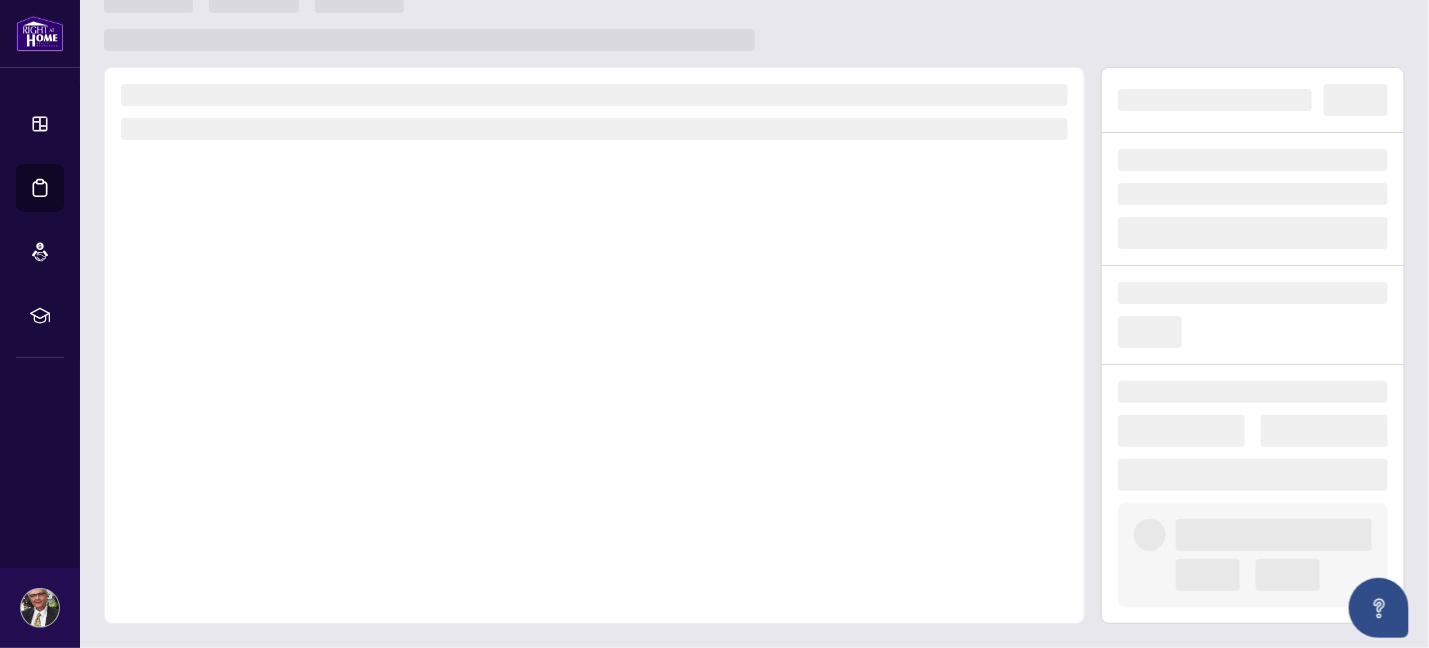 scroll, scrollTop: 32, scrollLeft: 0, axis: vertical 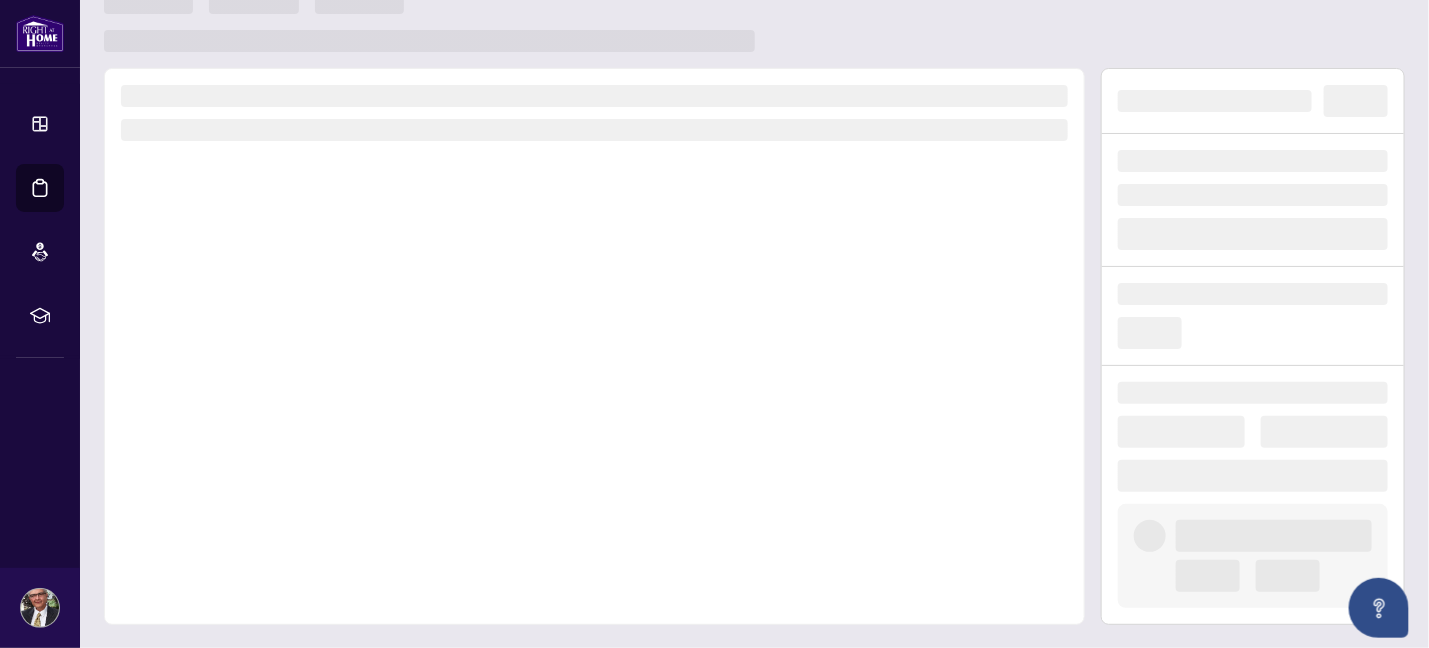 click at bounding box center (594, 130) 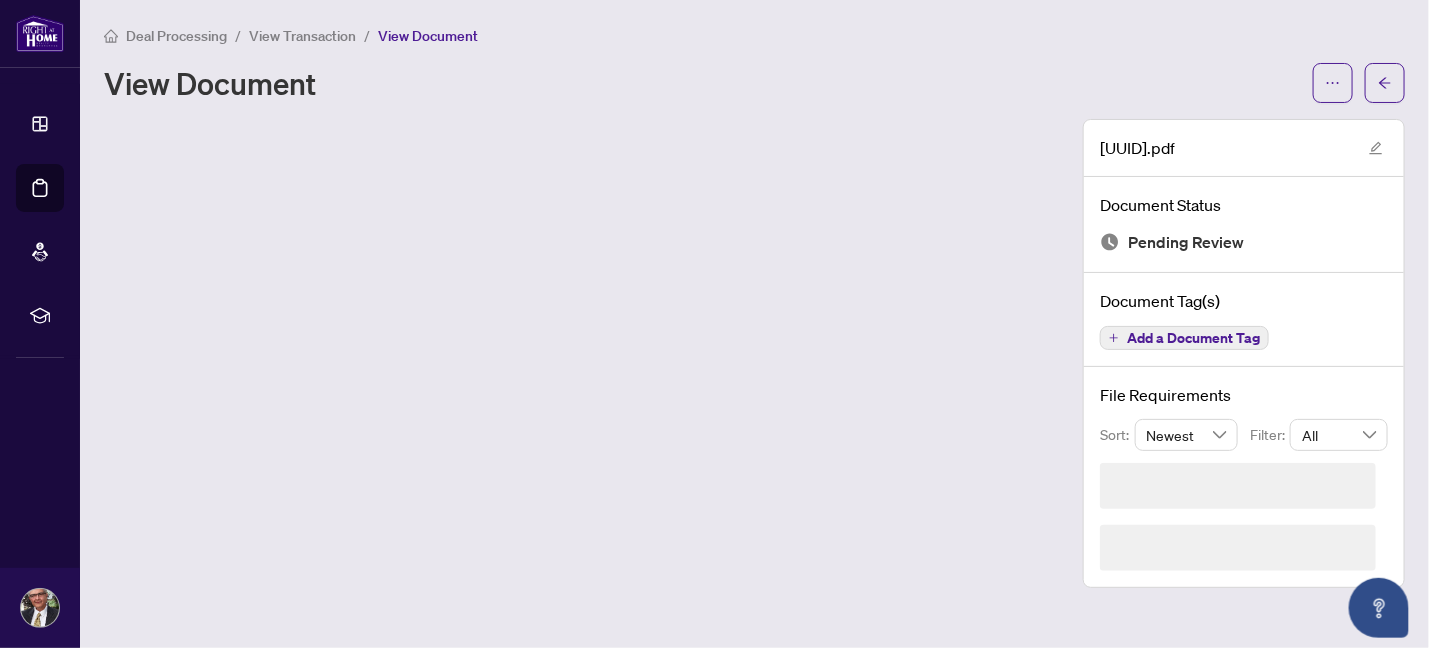 scroll, scrollTop: 0, scrollLeft: 0, axis: both 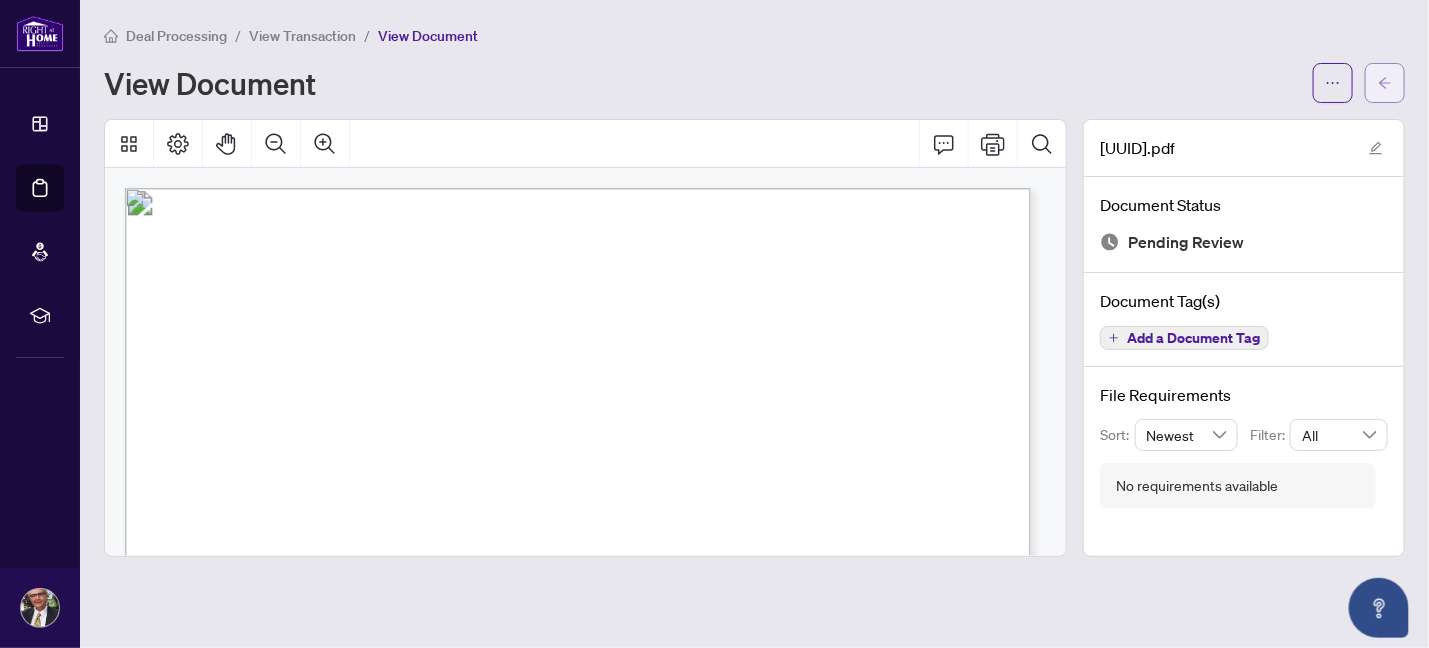 click 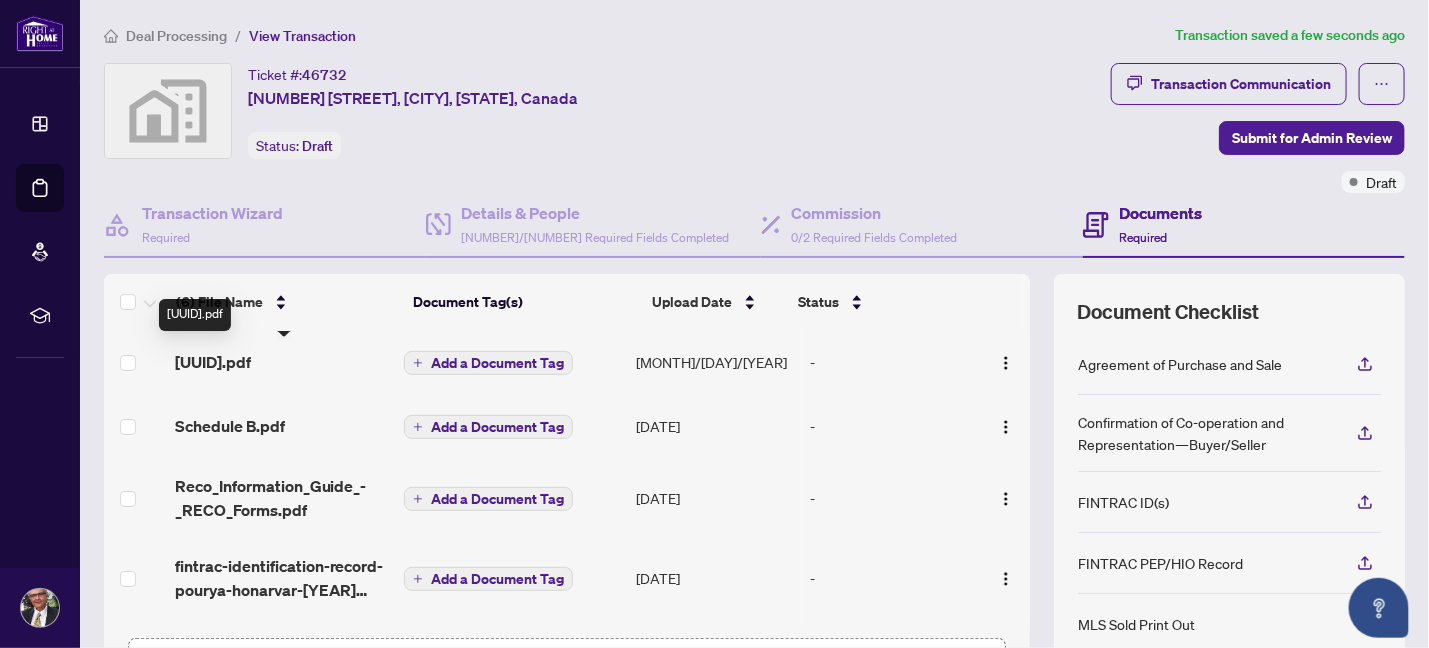 drag, startPoint x: 318, startPoint y: 361, endPoint x: 698, endPoint y: 129, distance: 445.22354 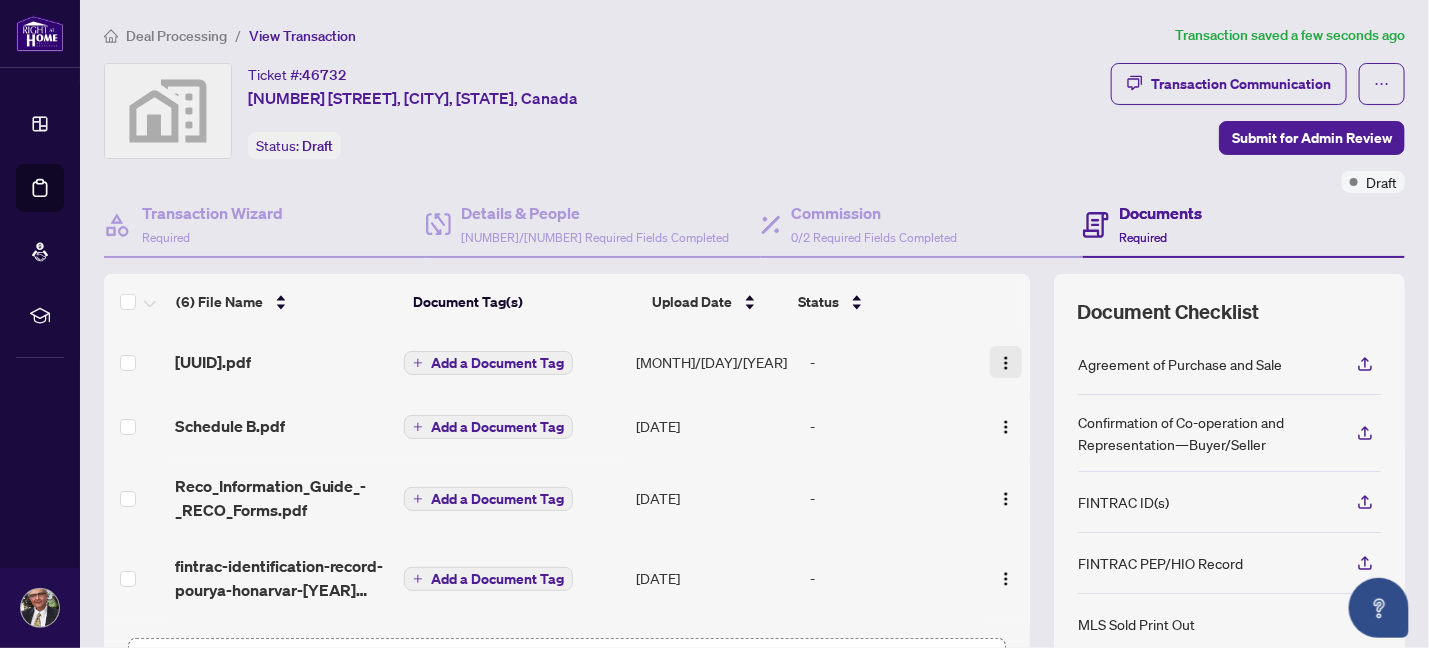 click at bounding box center [1006, 363] 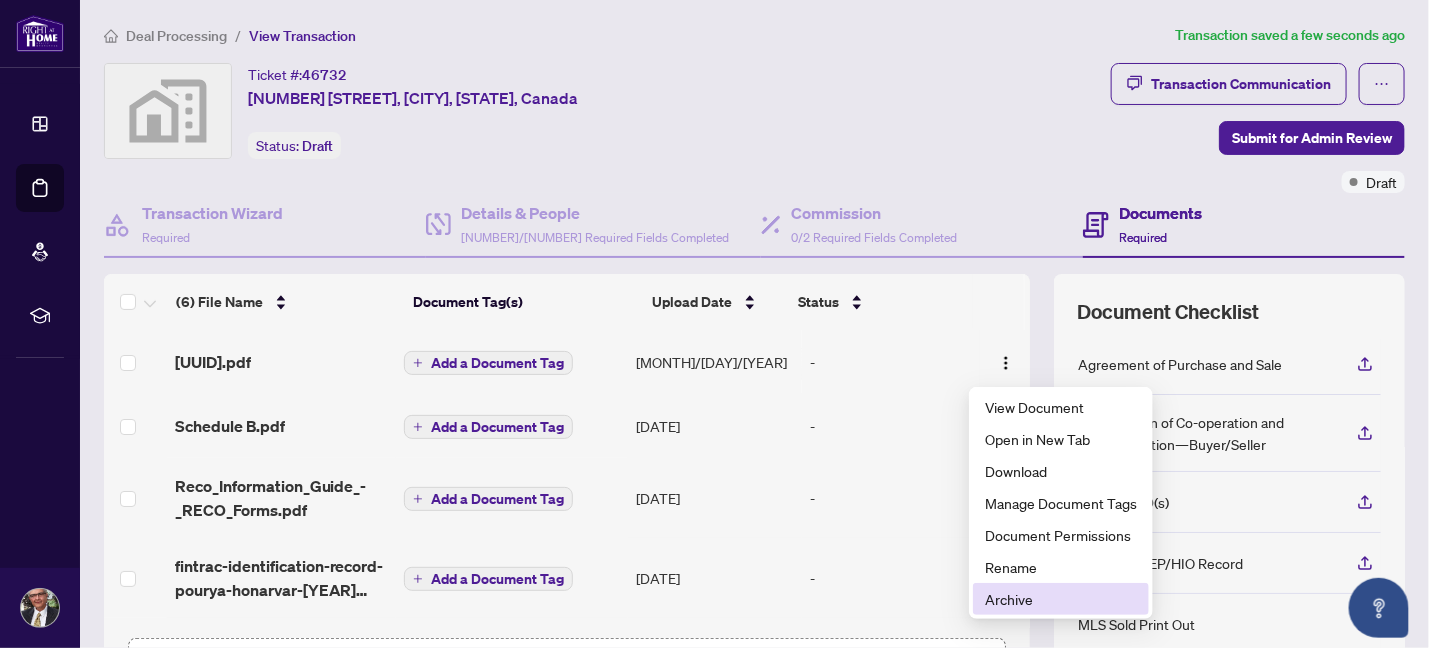 click on "Archive" at bounding box center [1061, 599] 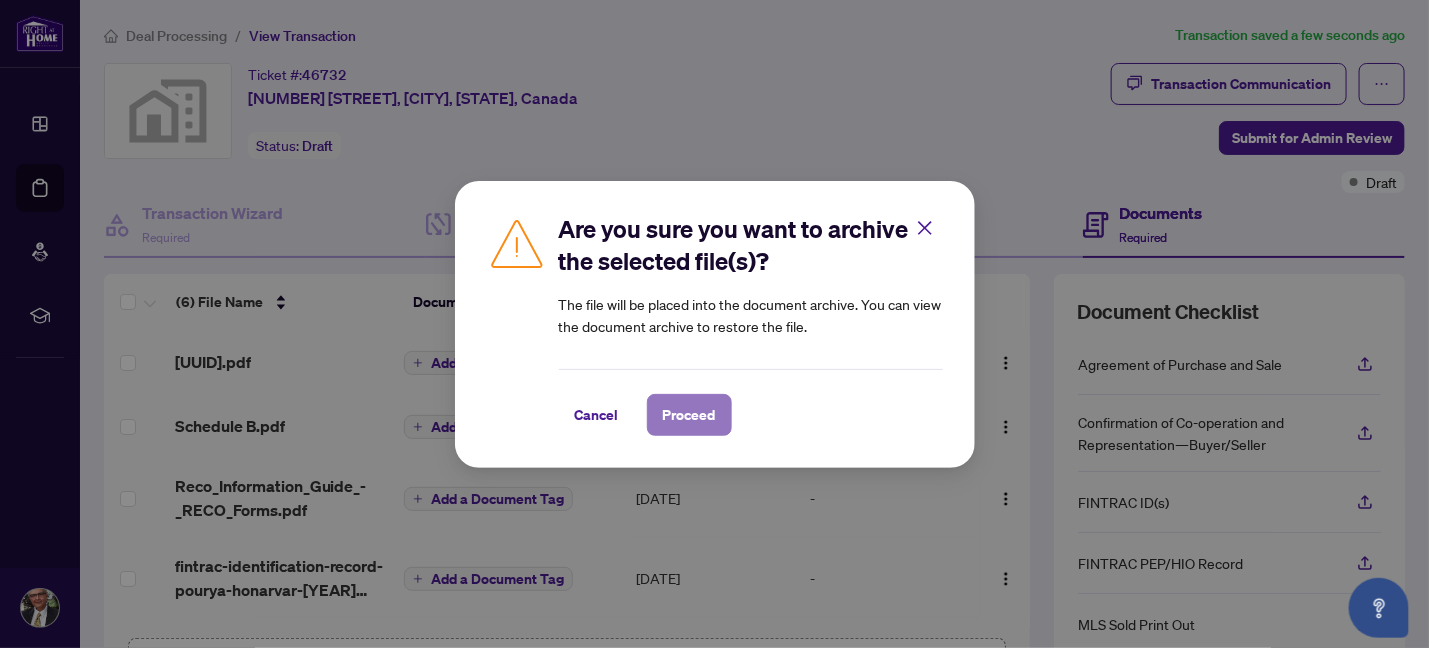 click on "Proceed" at bounding box center [689, 415] 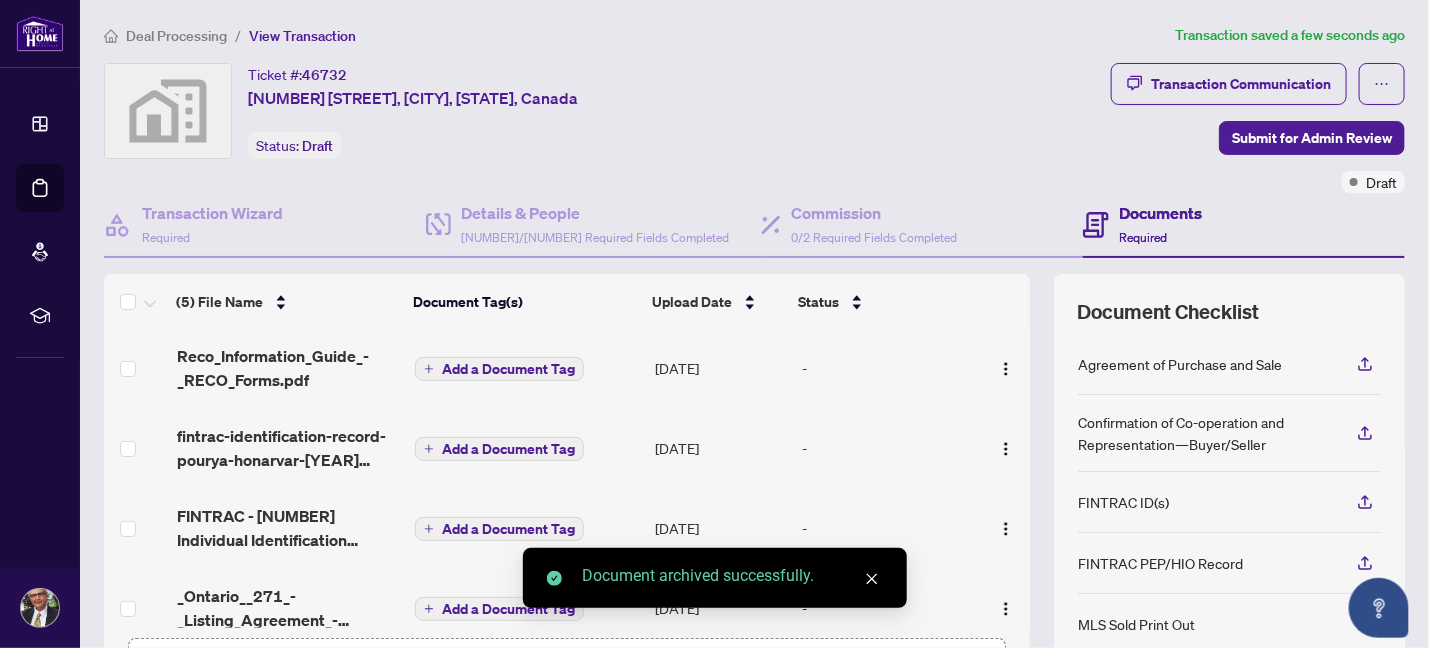 scroll, scrollTop: 91, scrollLeft: 0, axis: vertical 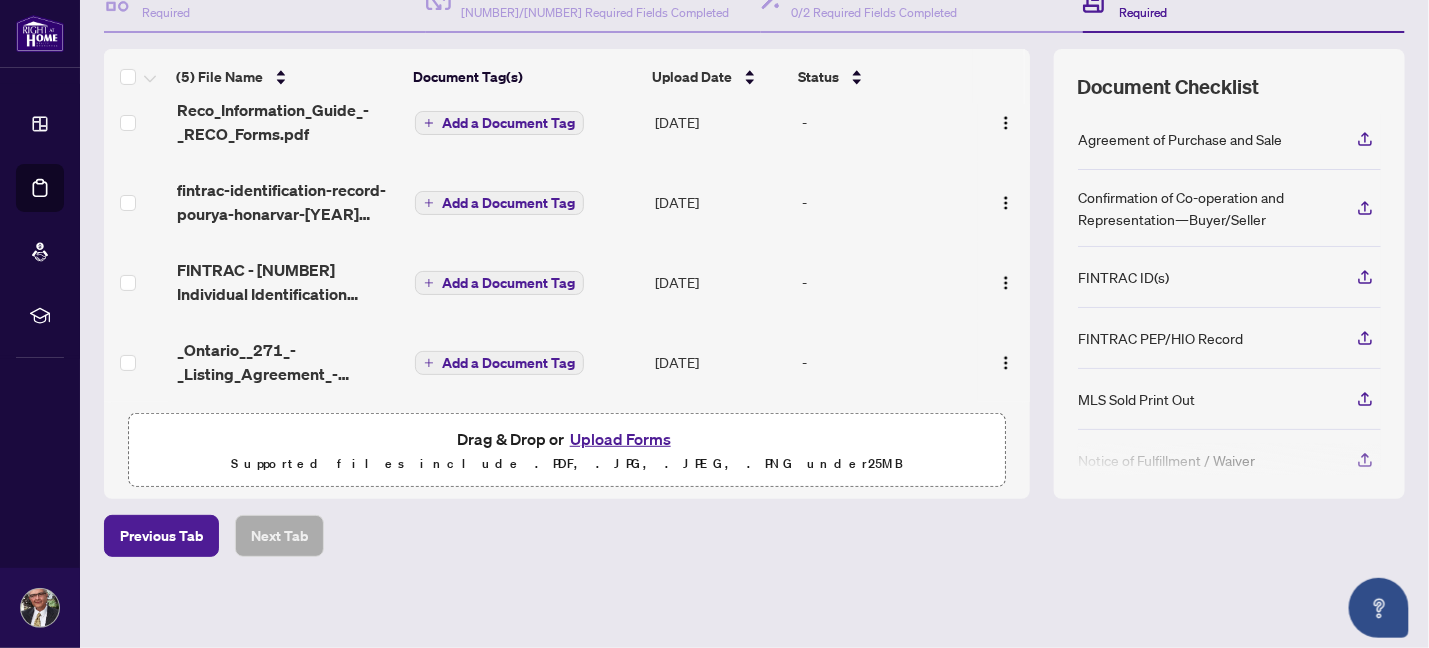 click on "Upload Forms" at bounding box center [620, 439] 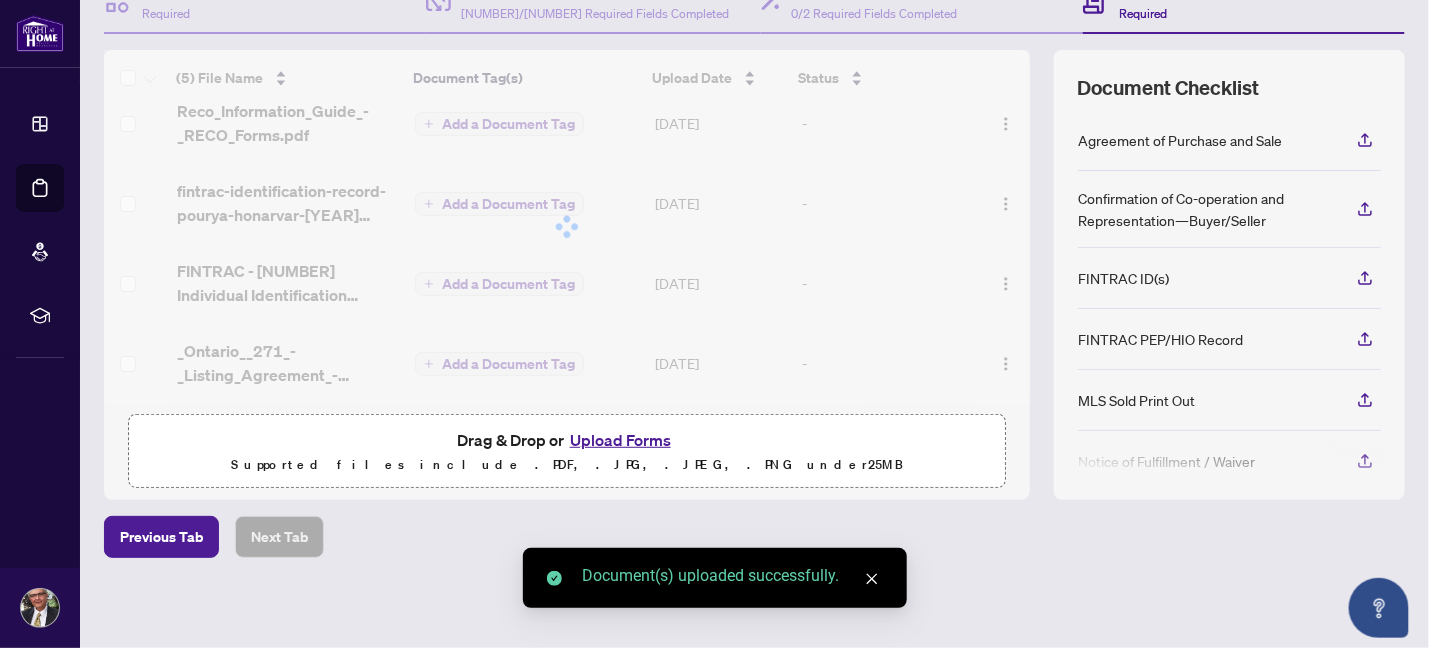 scroll, scrollTop: 225, scrollLeft: 0, axis: vertical 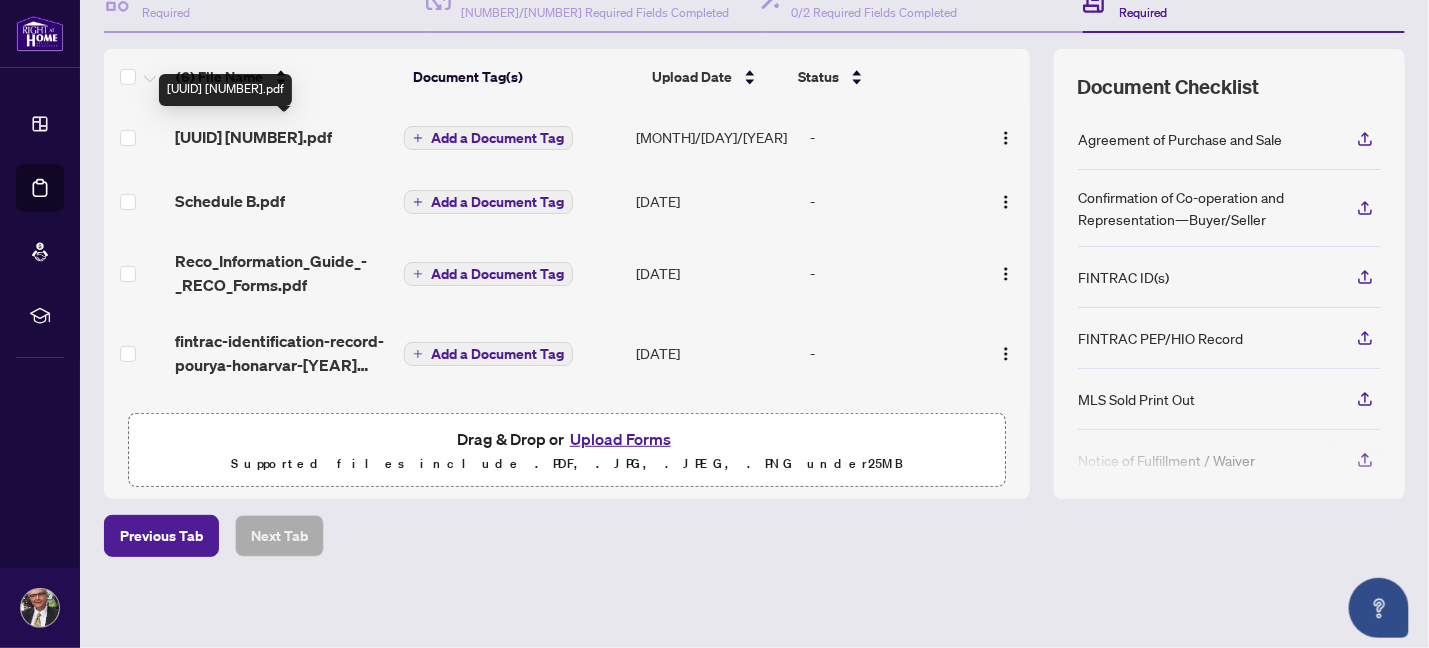 click on "[UUID] [NUMBER].pdf" at bounding box center (253, 137) 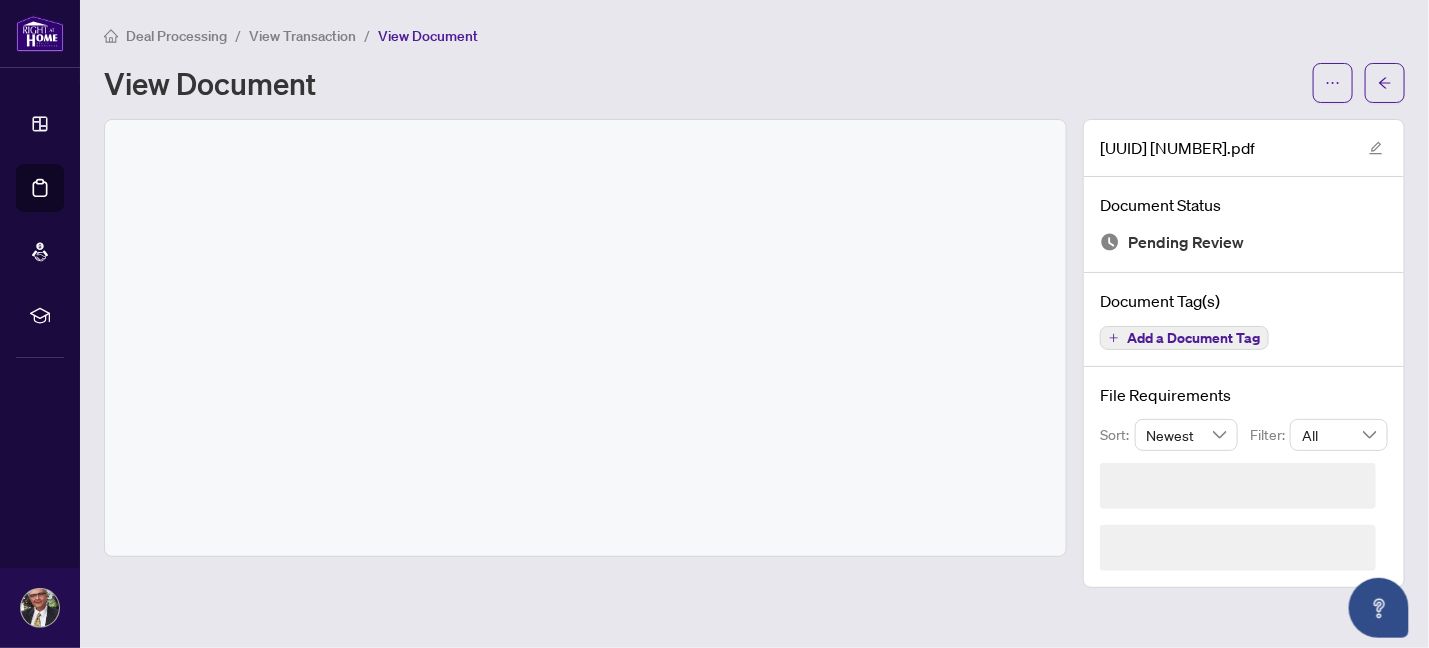 scroll, scrollTop: 0, scrollLeft: 0, axis: both 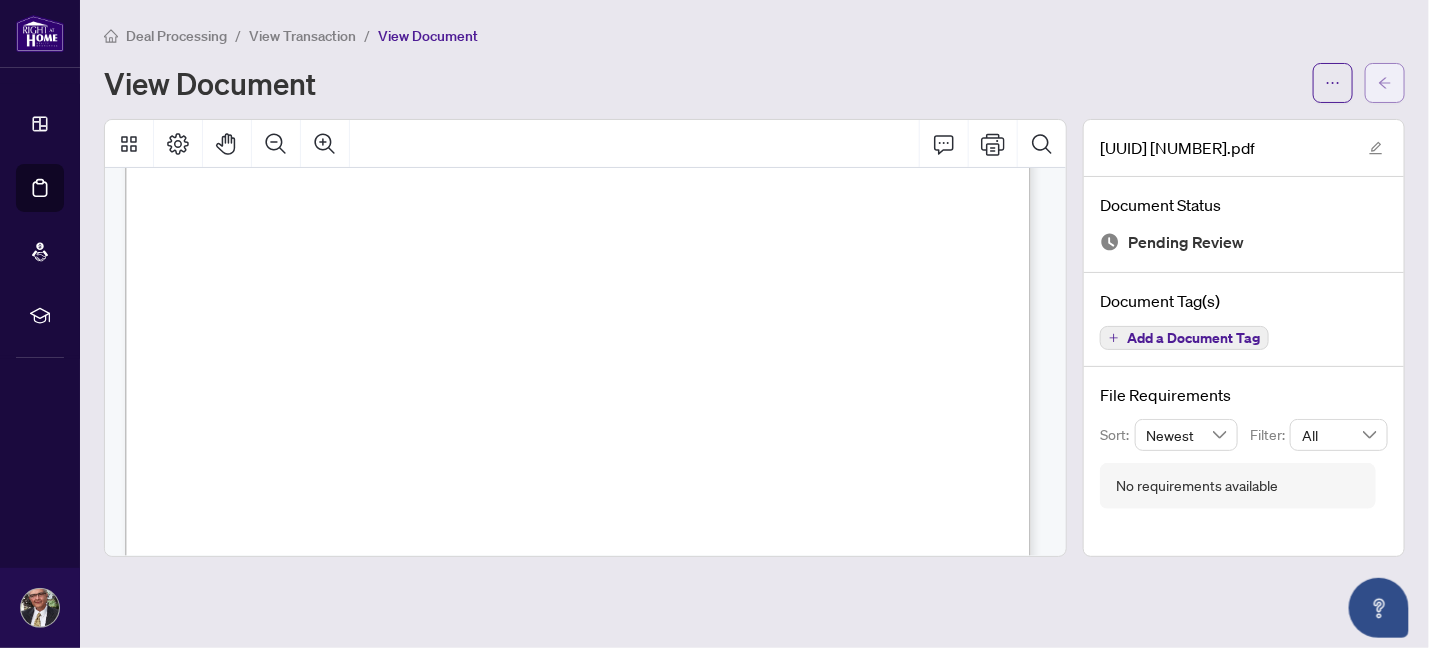 click 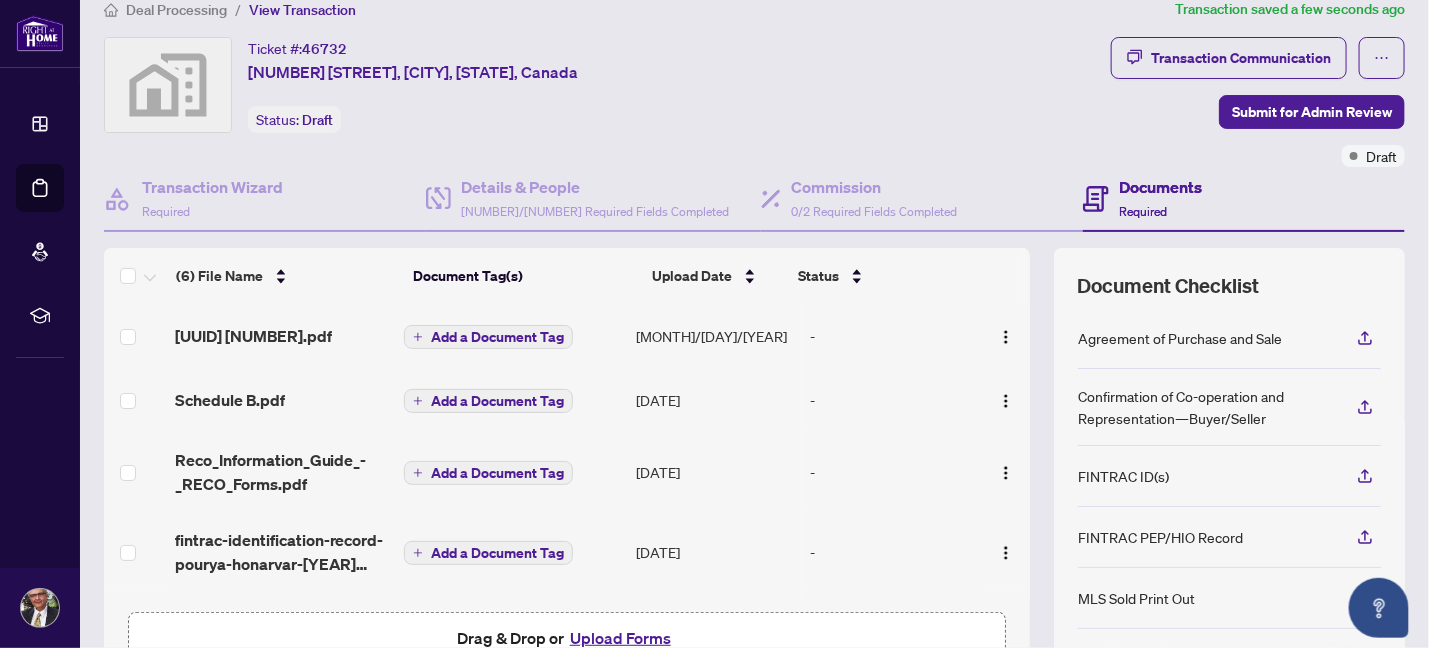 scroll, scrollTop: 0, scrollLeft: 0, axis: both 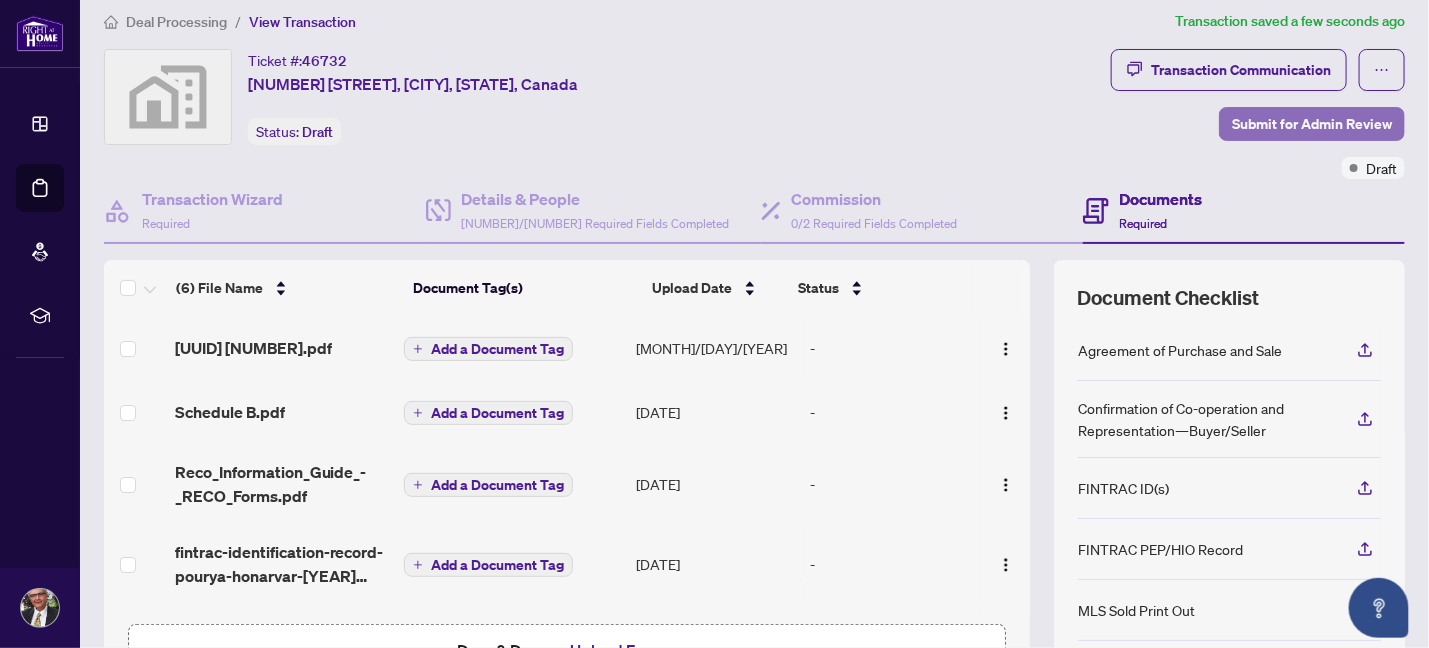 click on "Submit for Admin Review" at bounding box center (1312, 124) 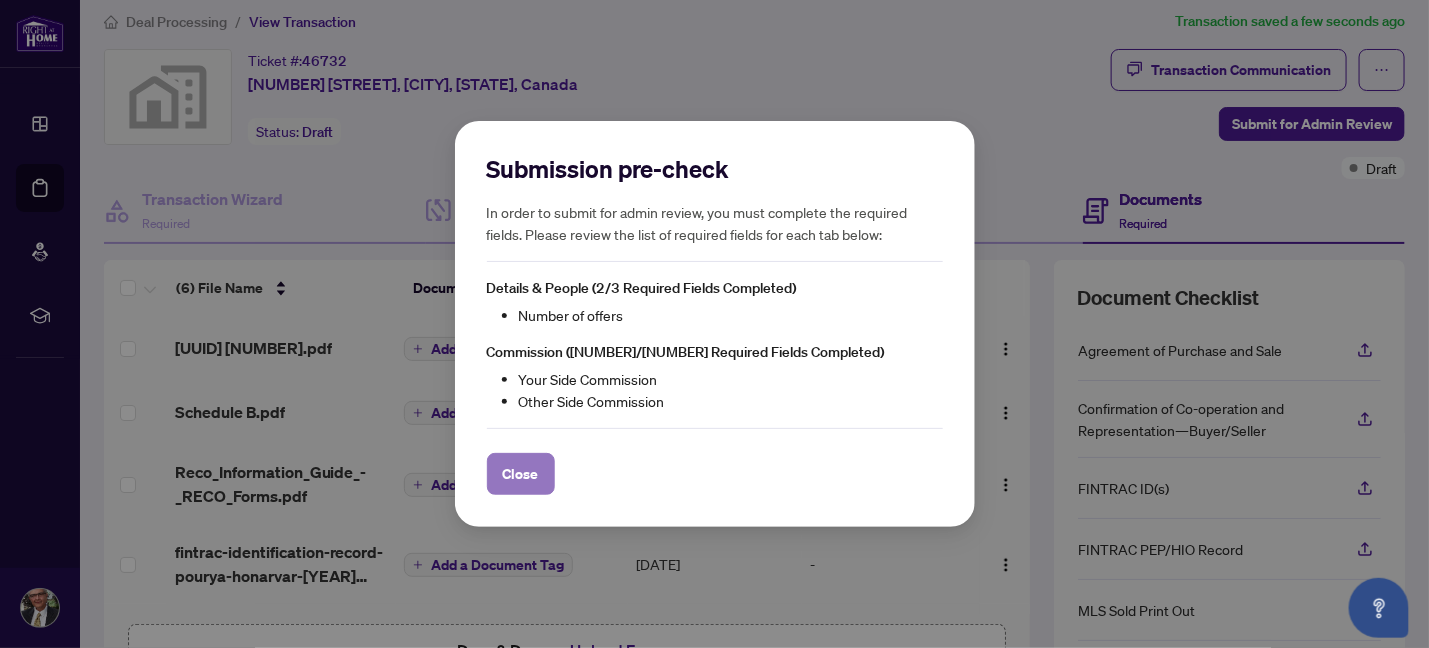 click on "Close" at bounding box center [521, 474] 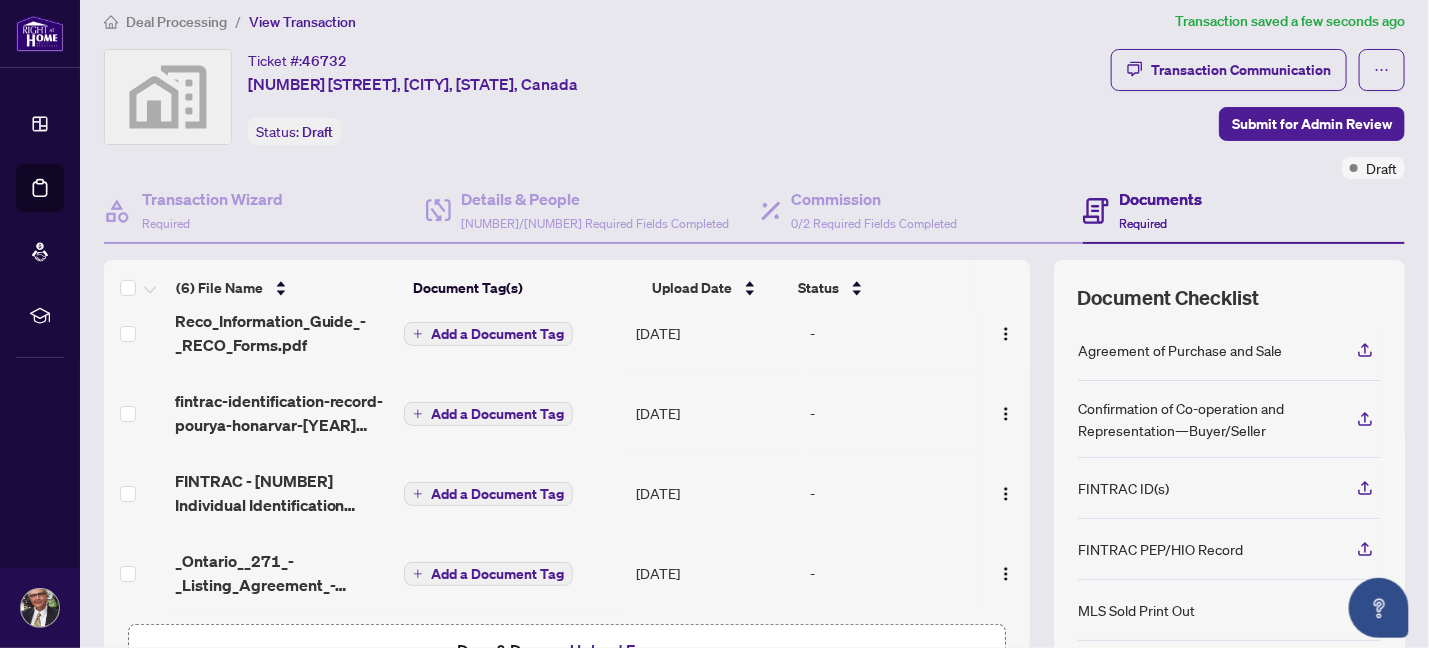 scroll, scrollTop: 171, scrollLeft: 0, axis: vertical 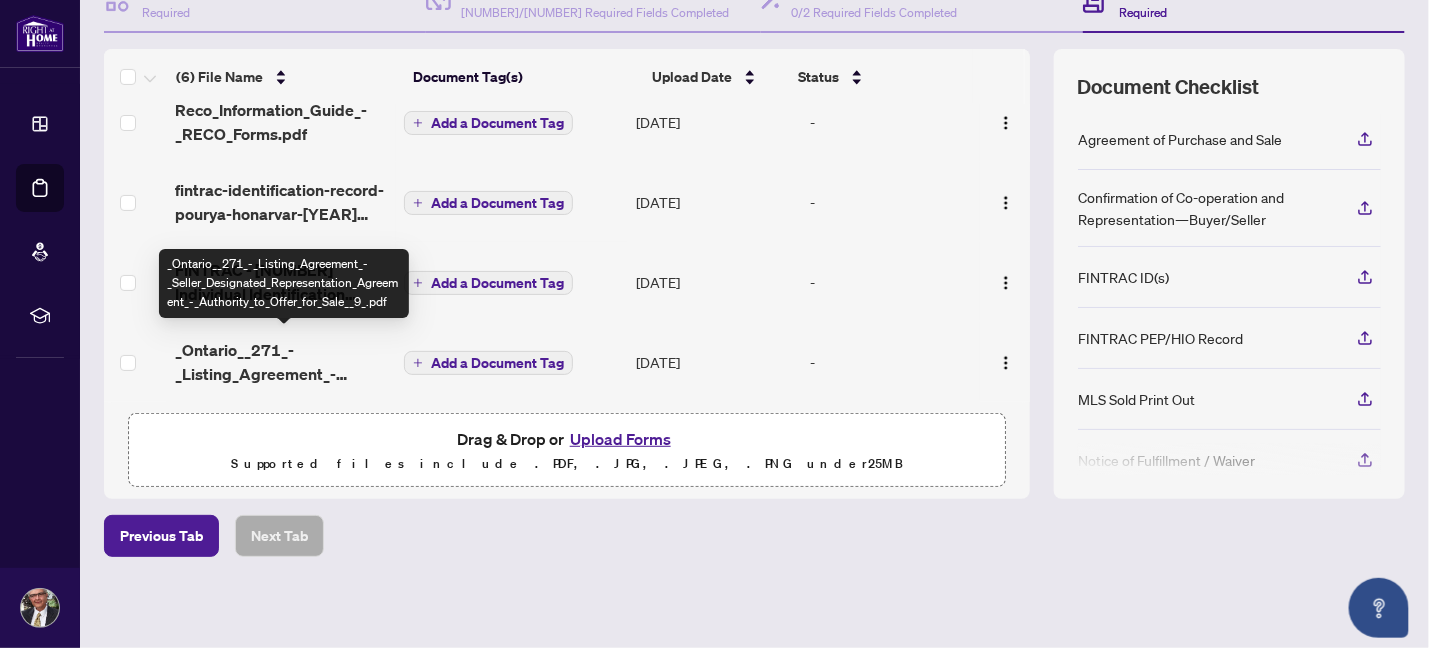 click on "_Ontario__271_-_Listing_Agreement_-_Seller_Designated_Representation_Agreement_-_Authority_to_Offer_for_Sale__9_.pdf" at bounding box center [282, 362] 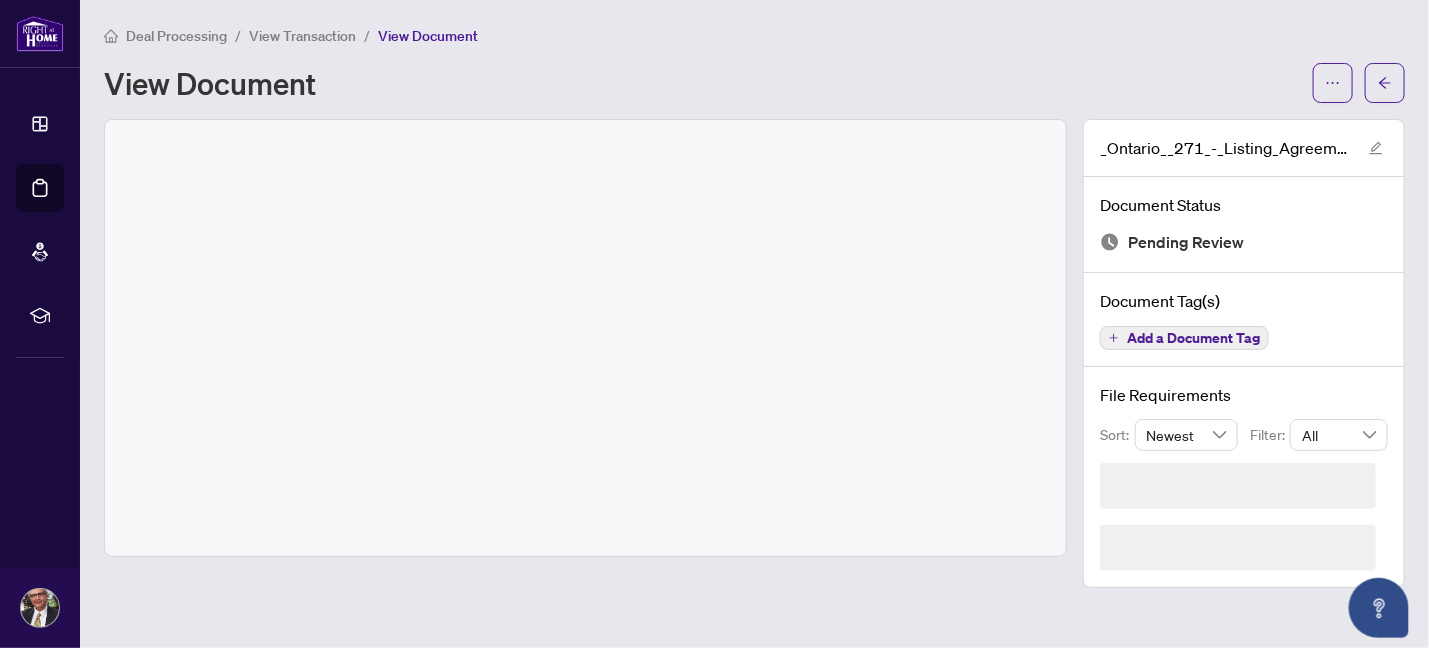 scroll, scrollTop: 0, scrollLeft: 0, axis: both 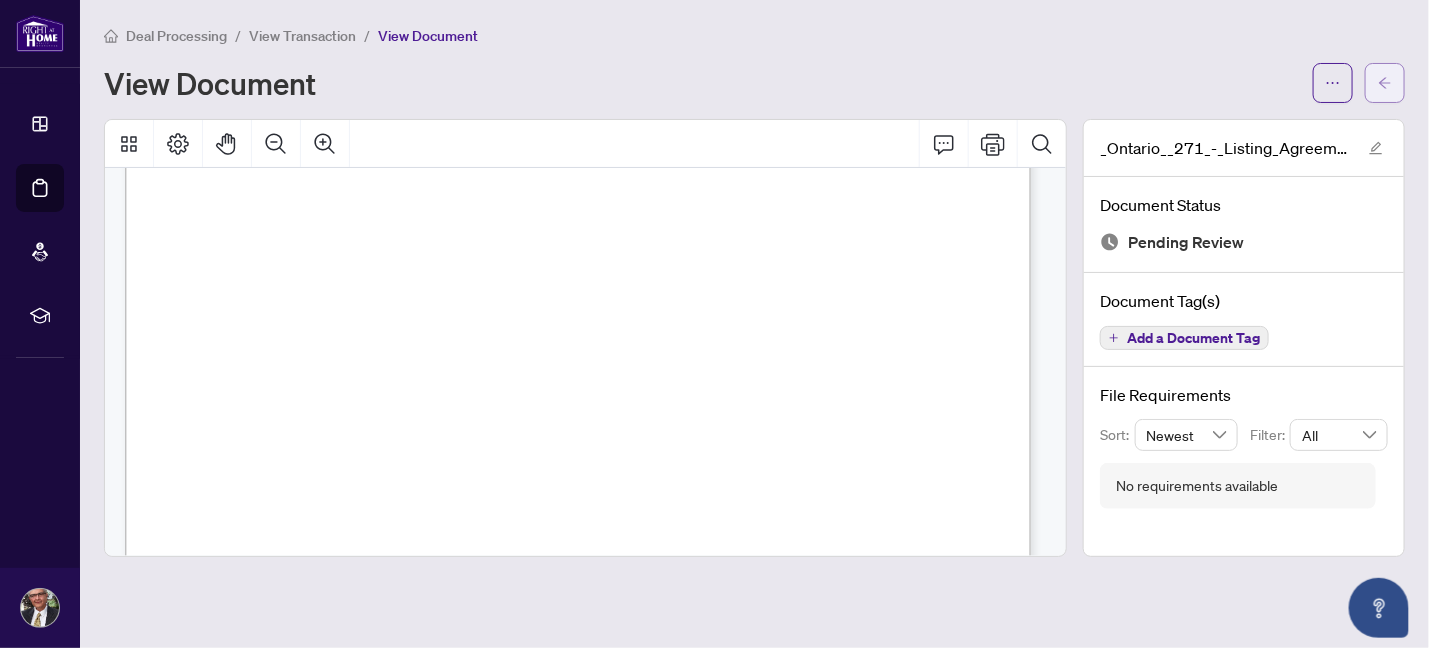 click 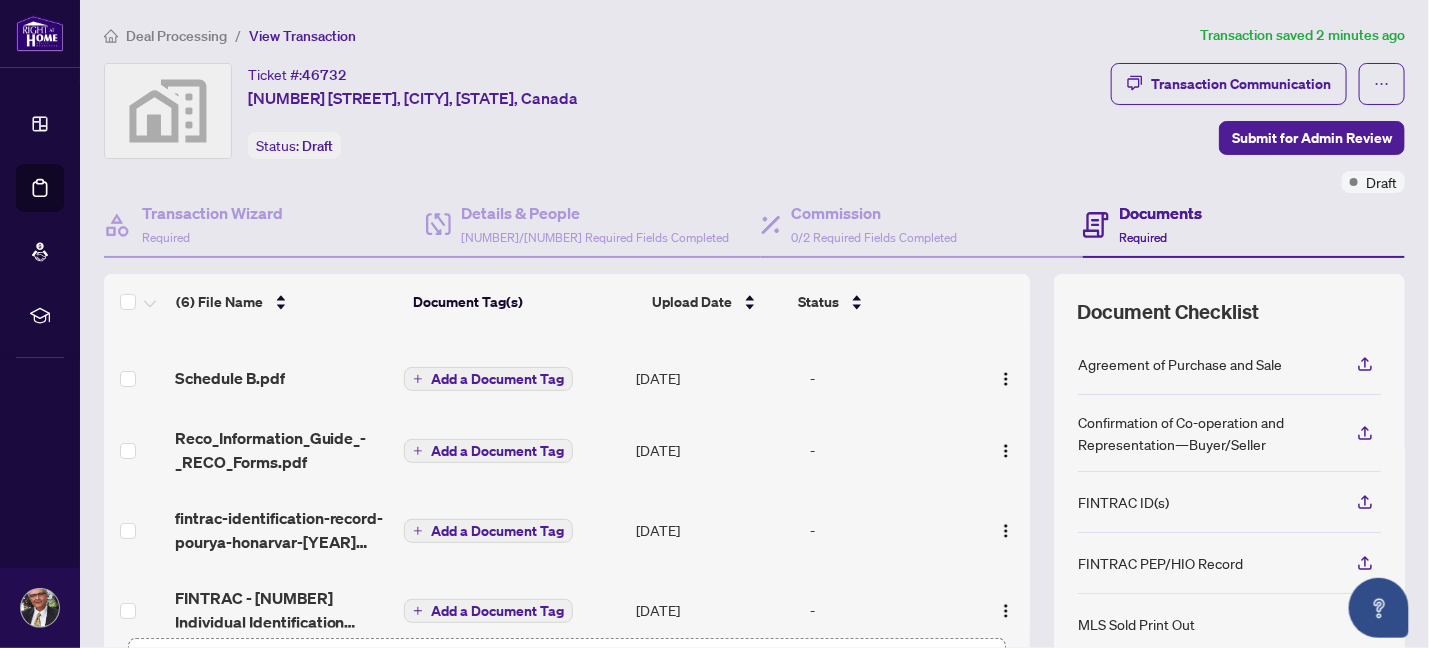 scroll, scrollTop: 0, scrollLeft: 0, axis: both 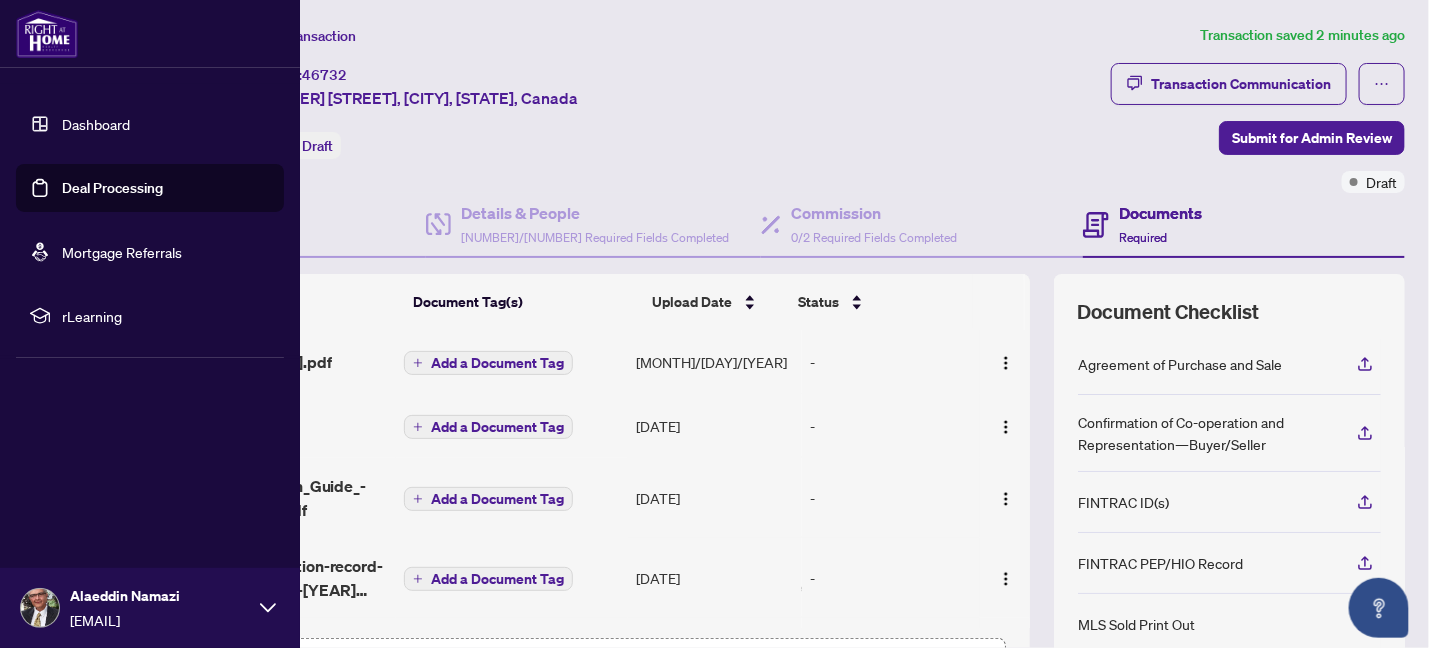 click on "Deal Processing" at bounding box center (112, 188) 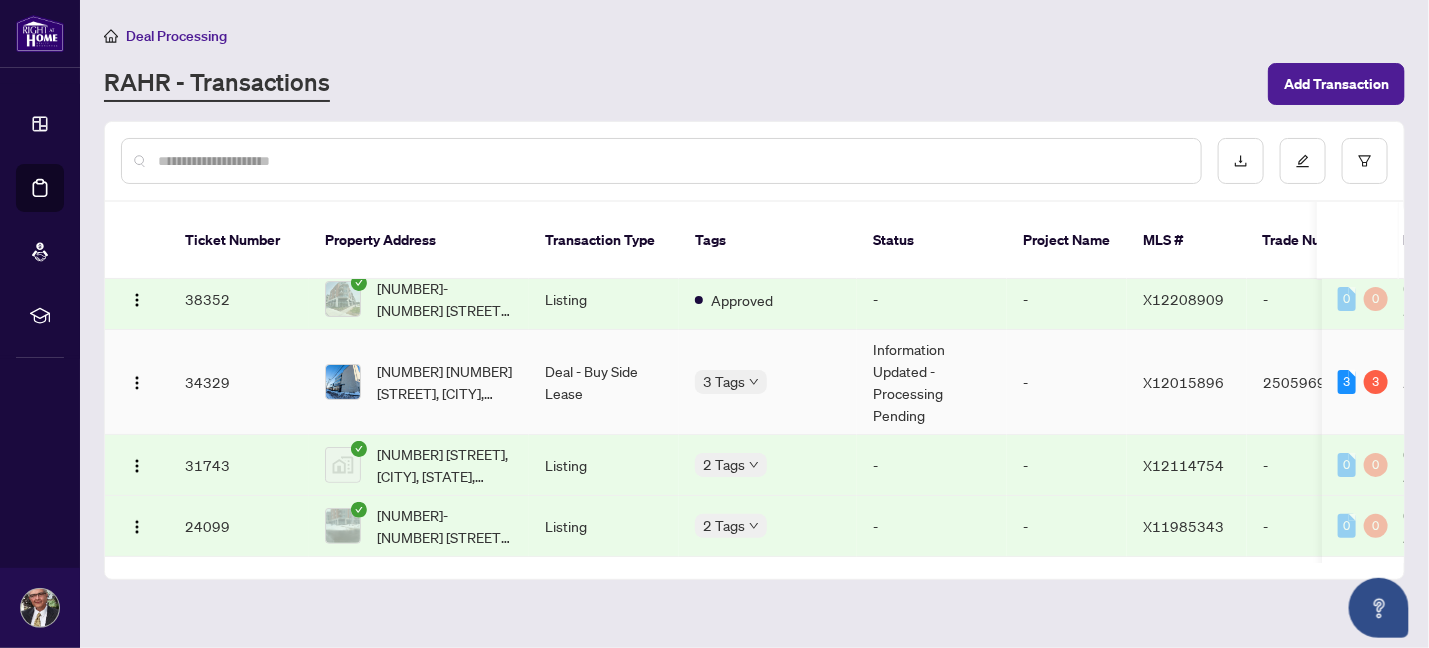 scroll, scrollTop: 210, scrollLeft: 0, axis: vertical 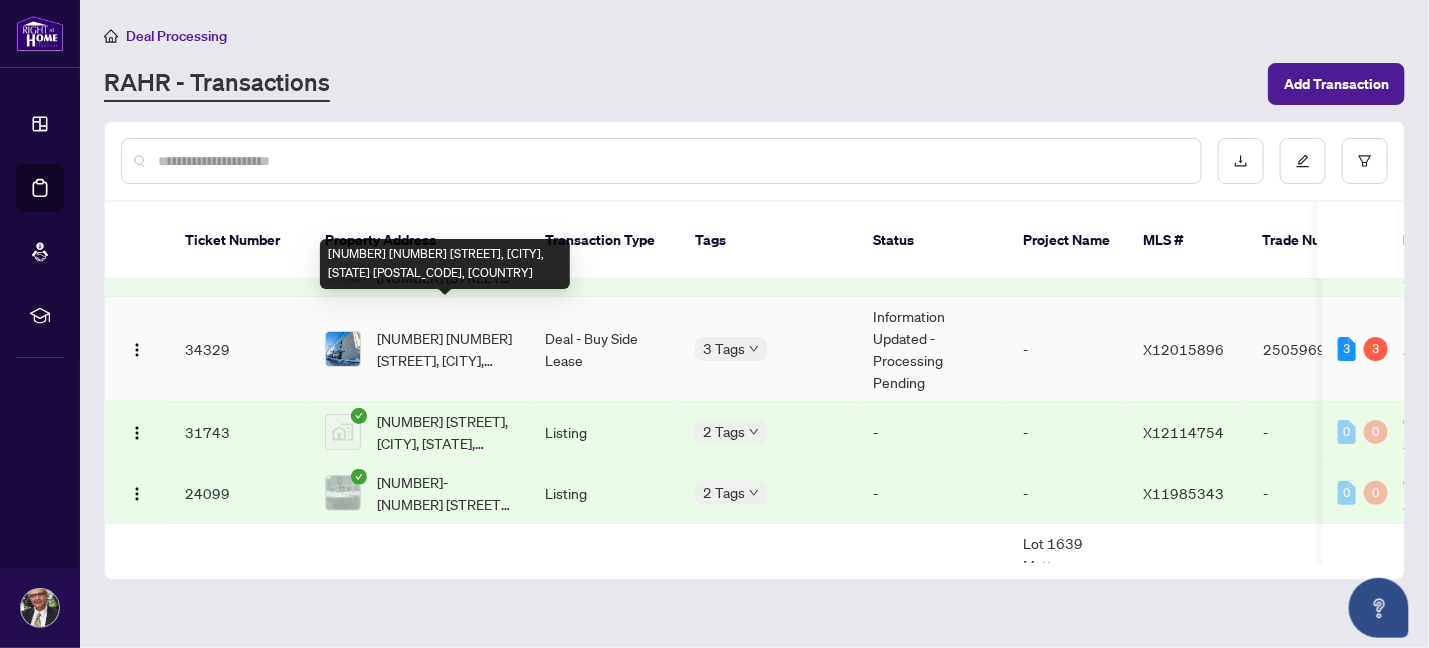 click on "[NUMBER] [NUMBER] [STREET], [CITY], [STATE] [POSTAL_CODE], [COUNTRY]" at bounding box center [445, 349] 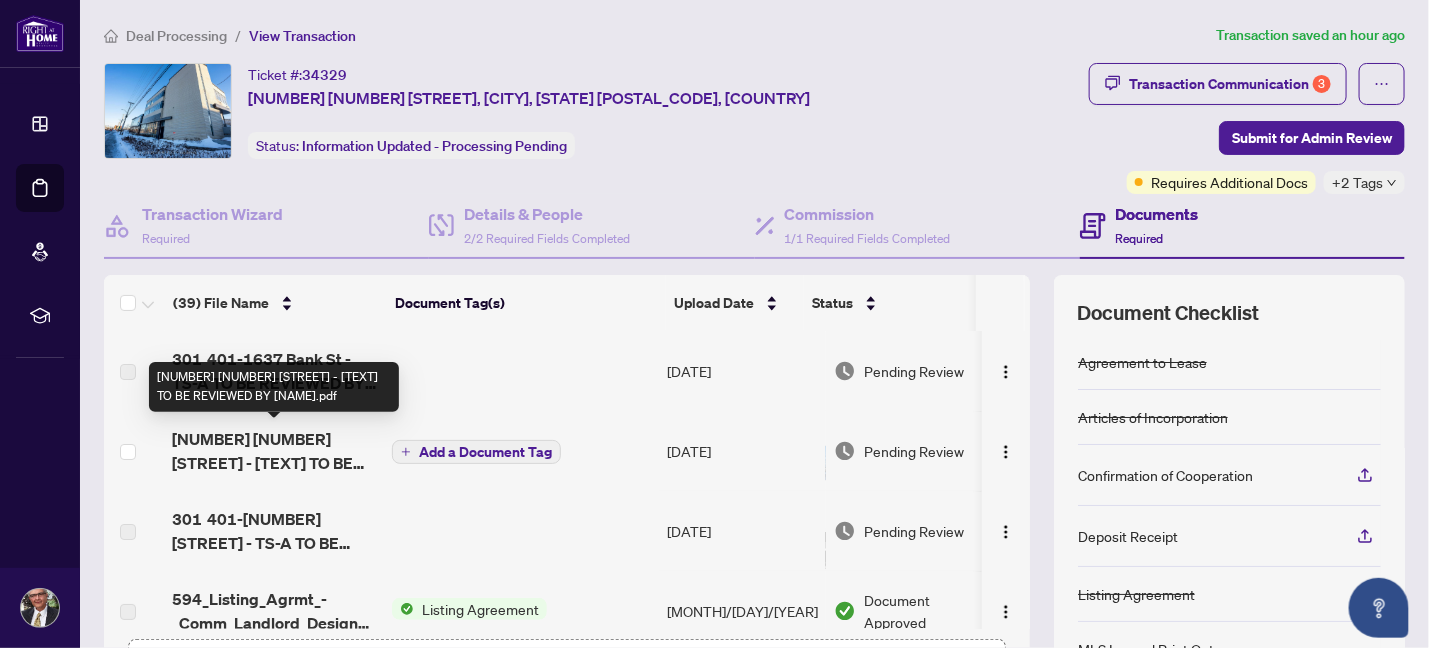 click on "[NUMBER] [NUMBER] [STREET] - [TEXT] TO BE REVIEWED BY [NAME].pdf" at bounding box center (274, 451) 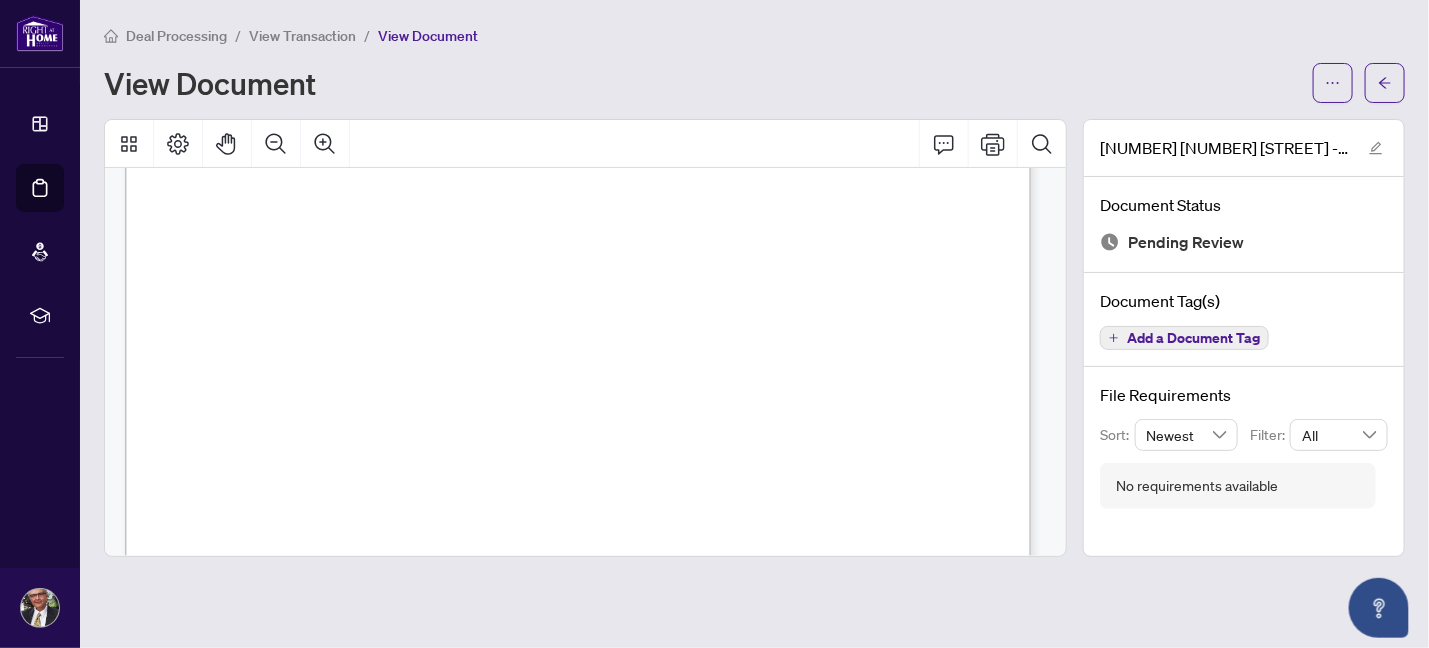 scroll, scrollTop: 103, scrollLeft: 0, axis: vertical 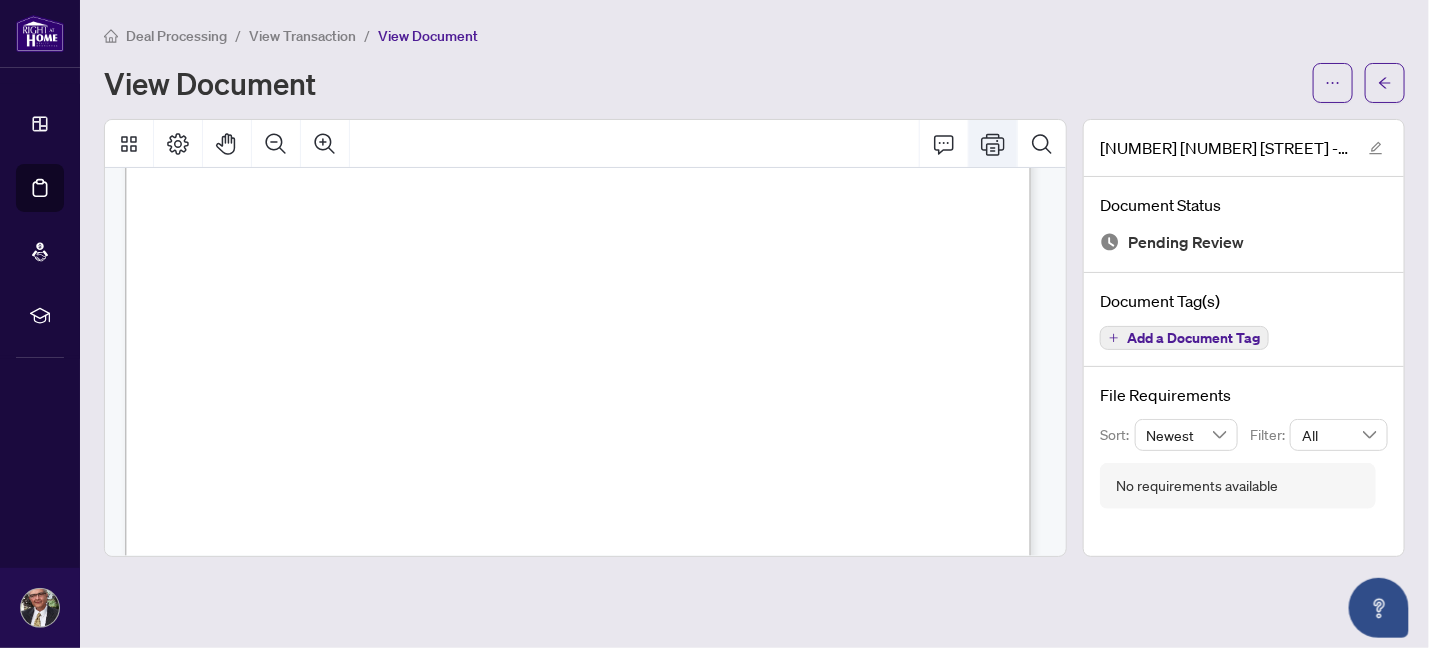 click 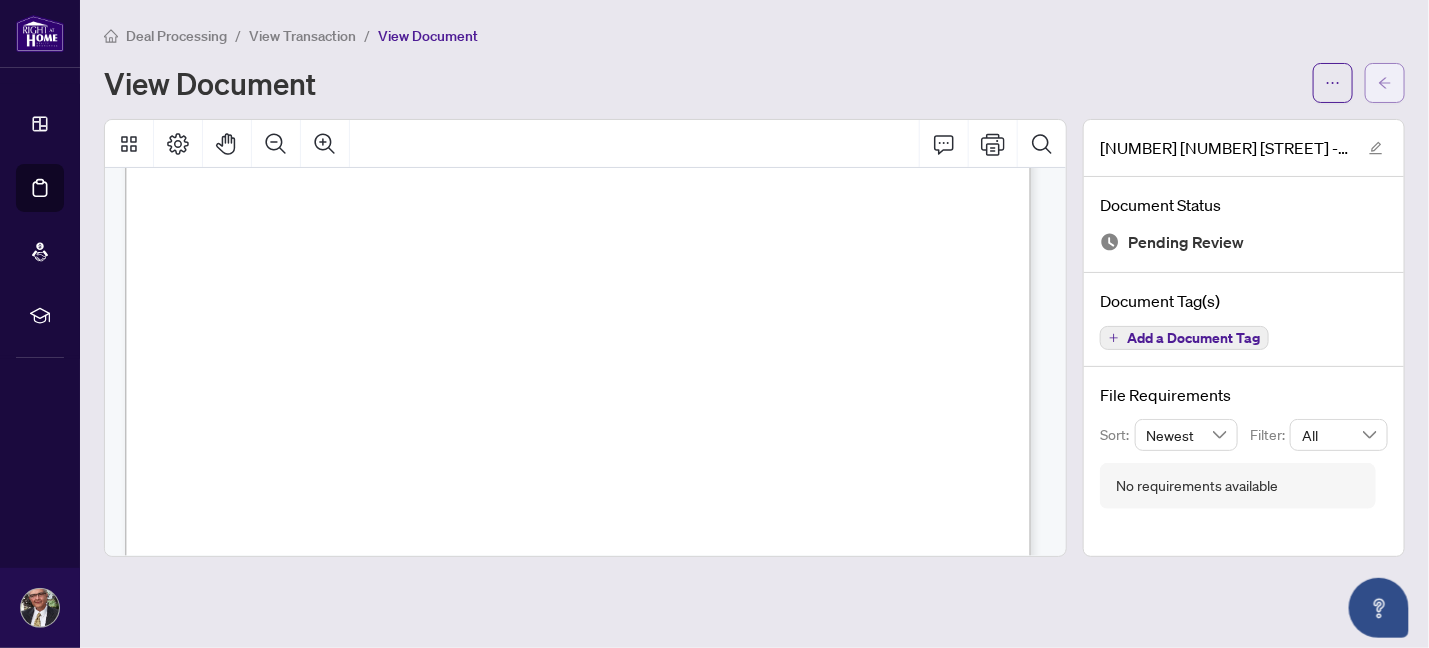 click at bounding box center (1385, 83) 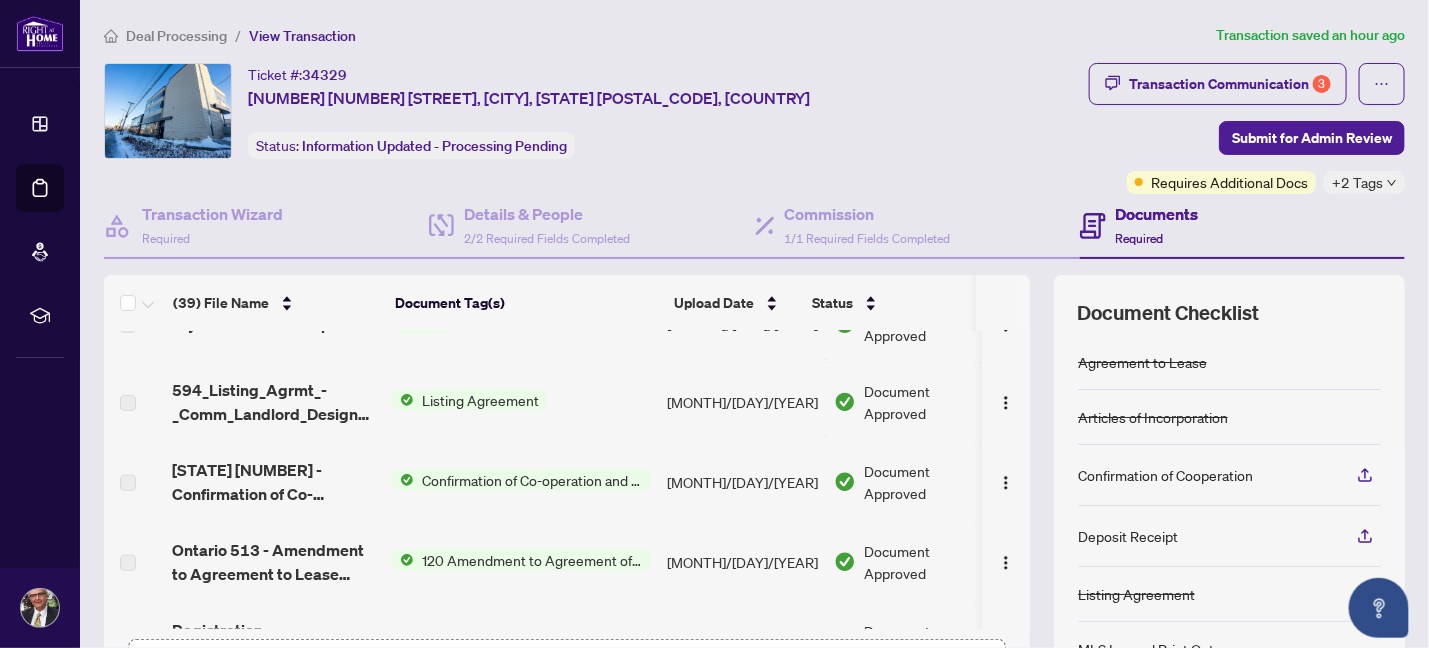 scroll, scrollTop: 0, scrollLeft: 0, axis: both 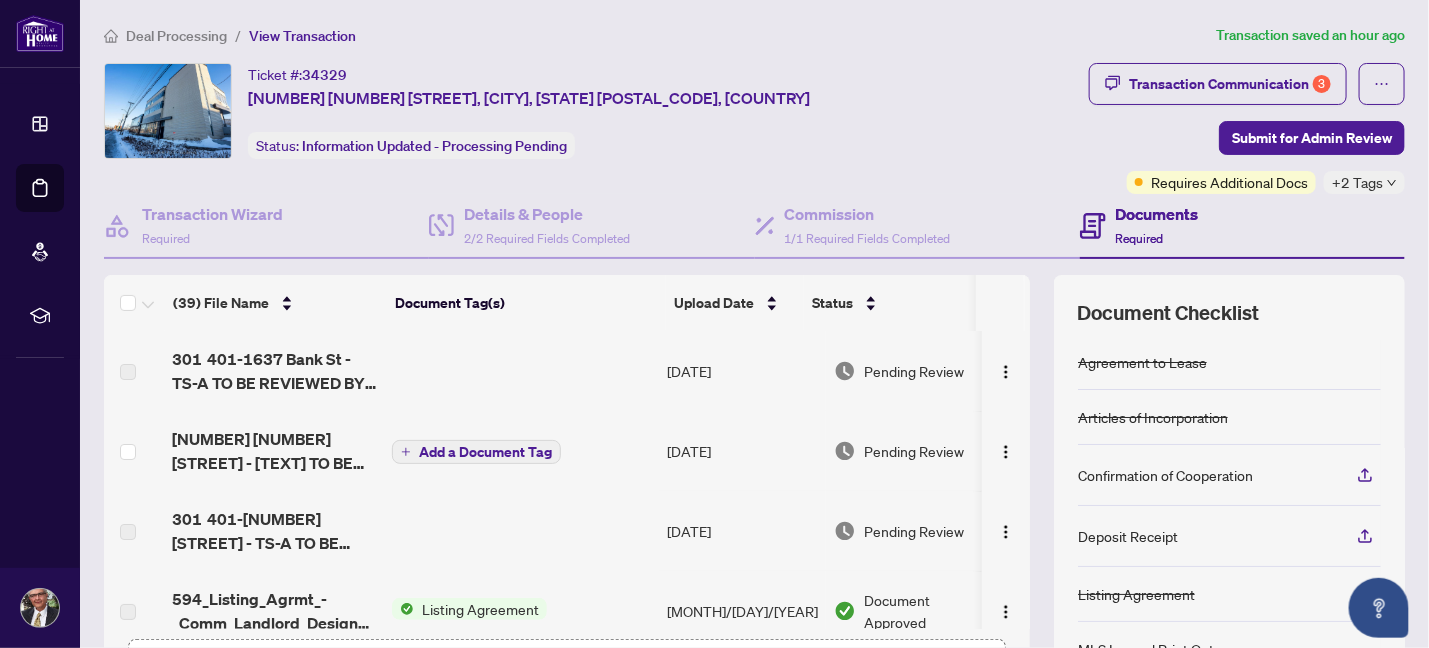 click on "Add a Document Tag" at bounding box center [485, 452] 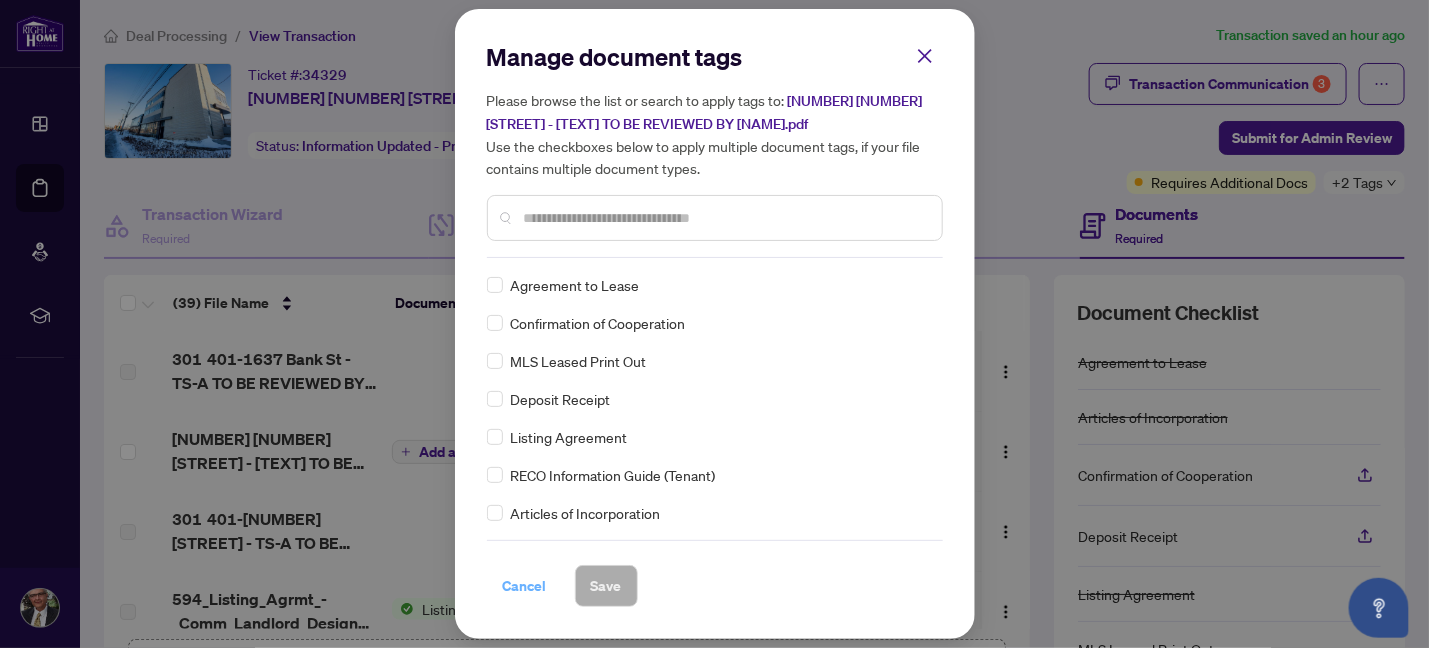 click on "Cancel" at bounding box center [525, 586] 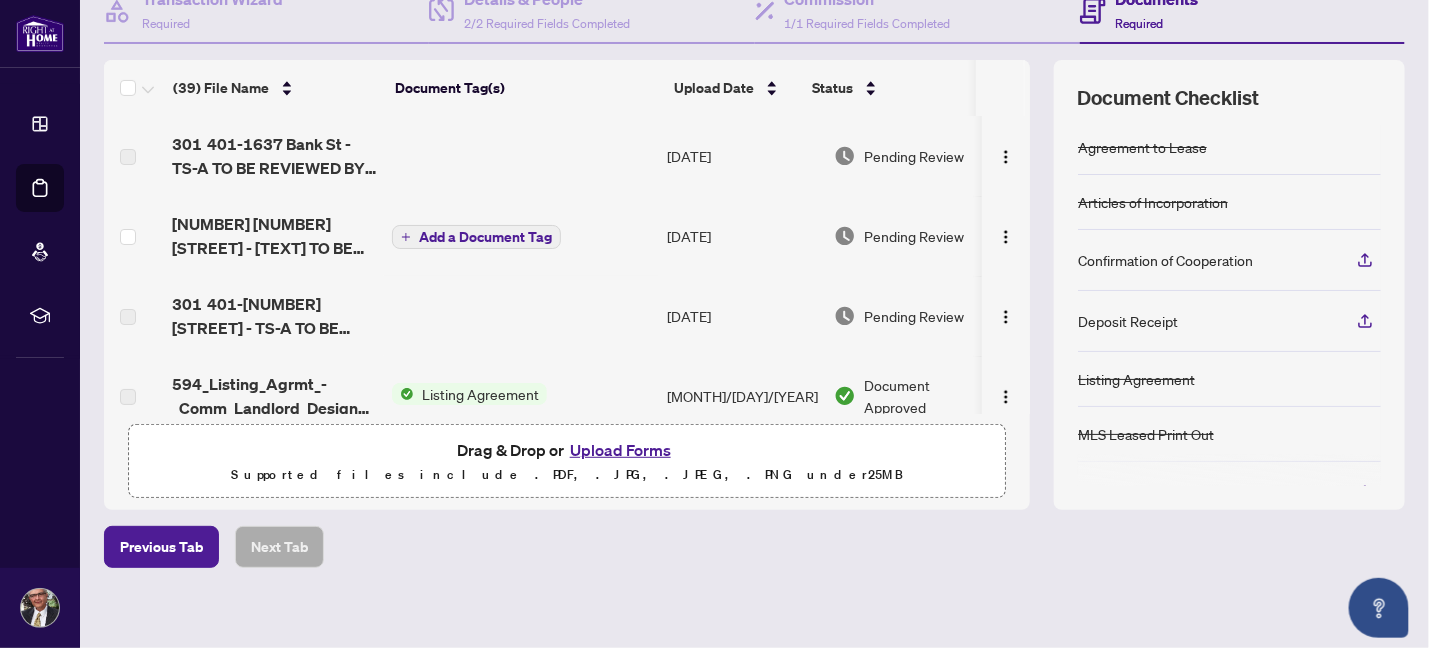 scroll, scrollTop: 226, scrollLeft: 0, axis: vertical 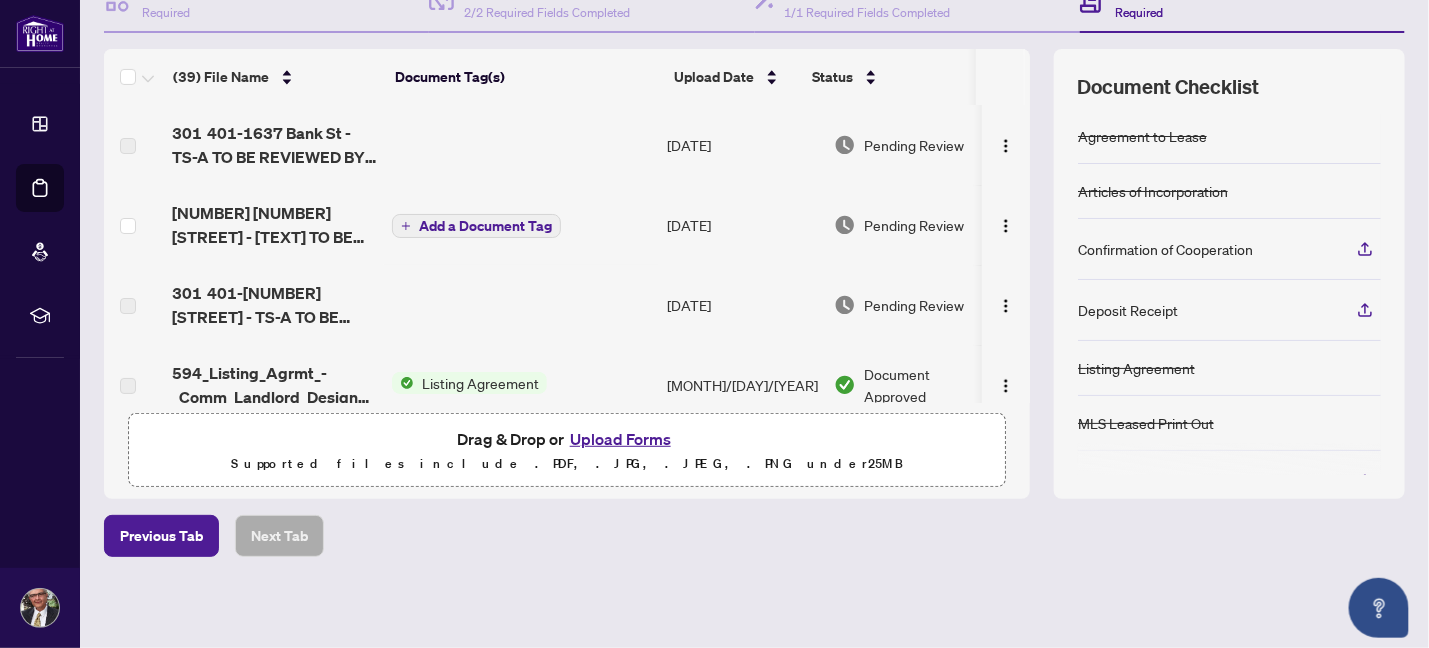click on "Upload Forms" at bounding box center [620, 439] 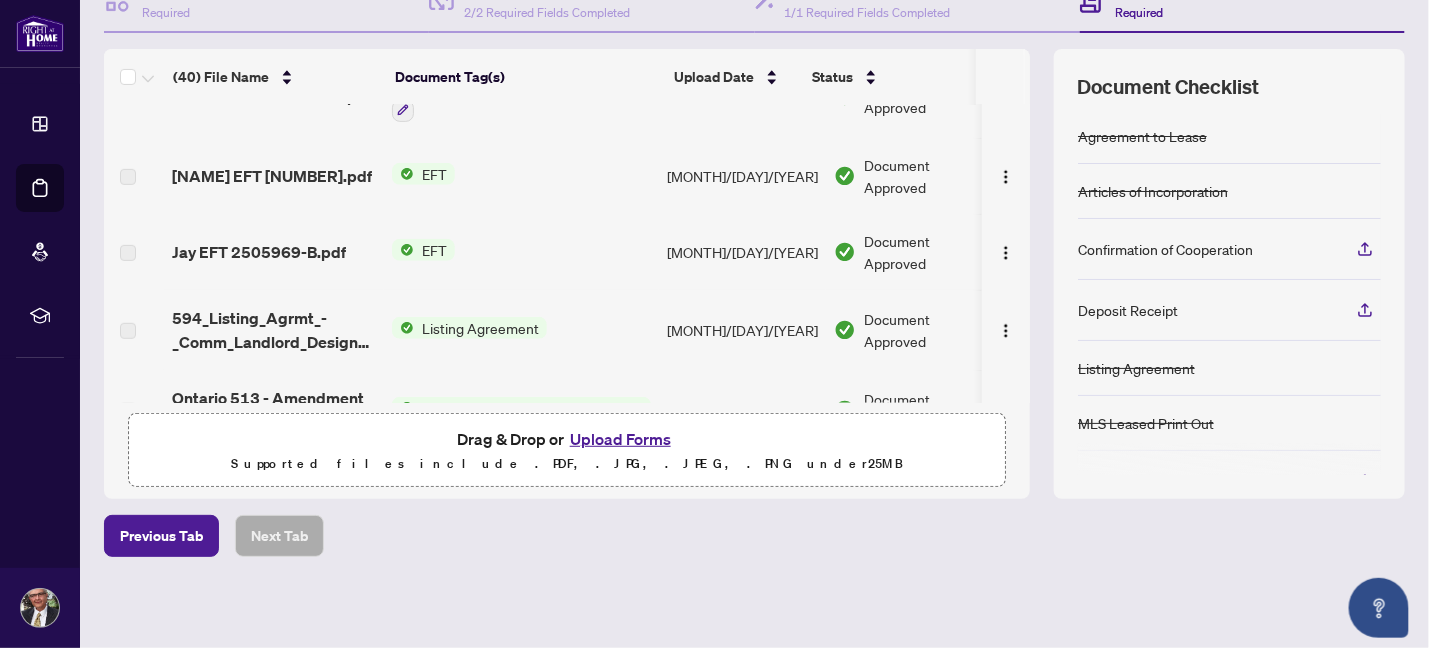 scroll, scrollTop: 165, scrollLeft: 0, axis: vertical 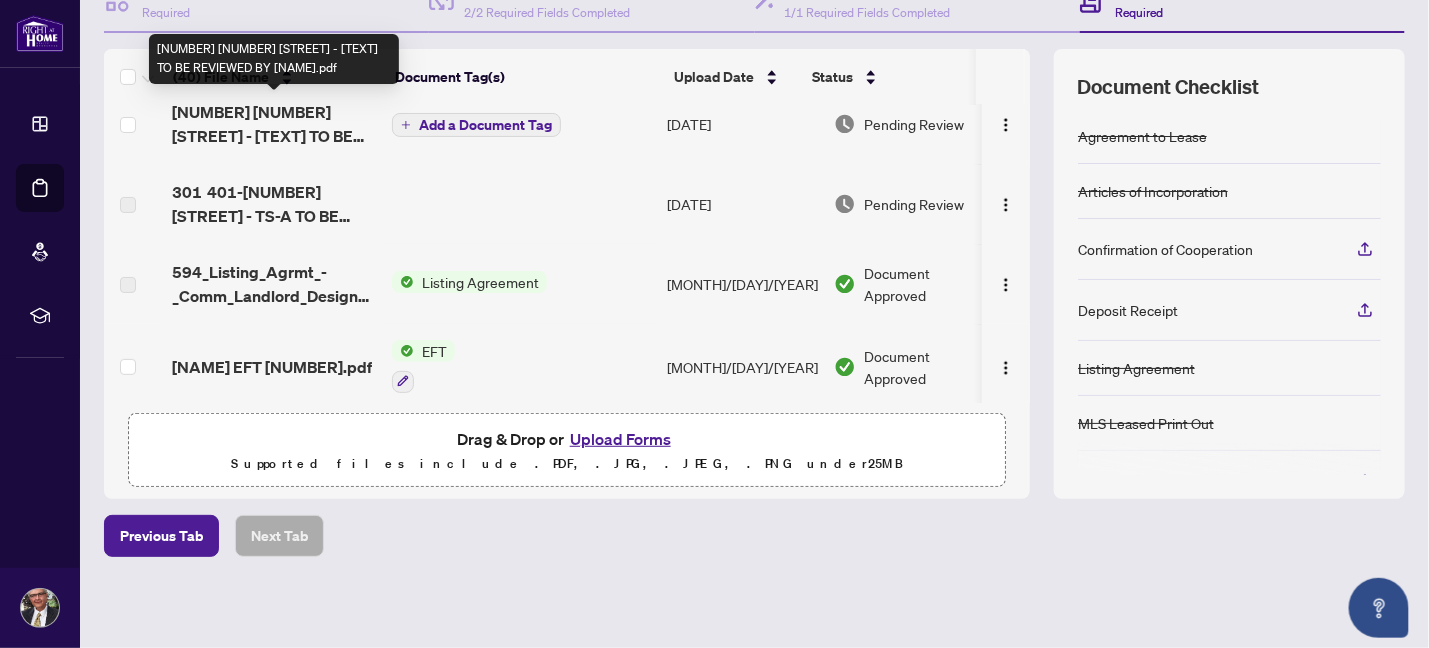 click on "[NUMBER] [NUMBER] [STREET] - [TEXT] TO BE REVIEWED BY [NAME].pdf" at bounding box center (274, 124) 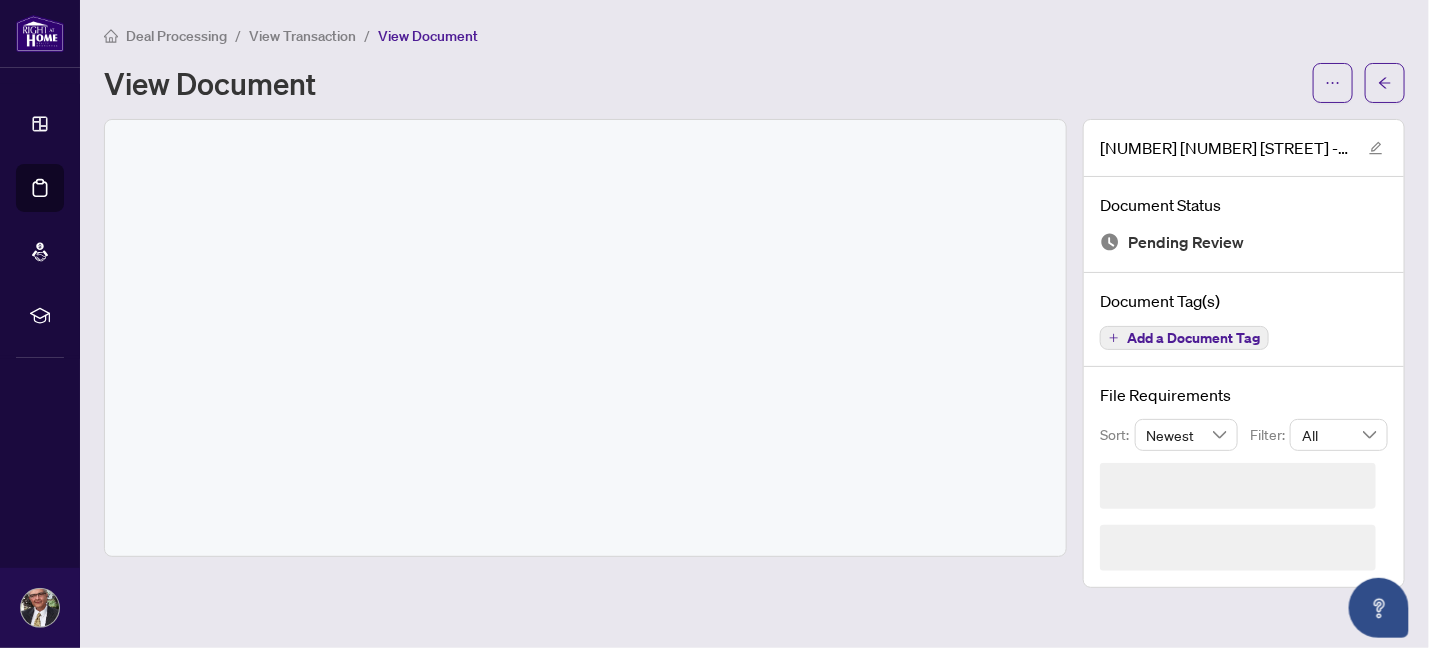 scroll, scrollTop: 0, scrollLeft: 0, axis: both 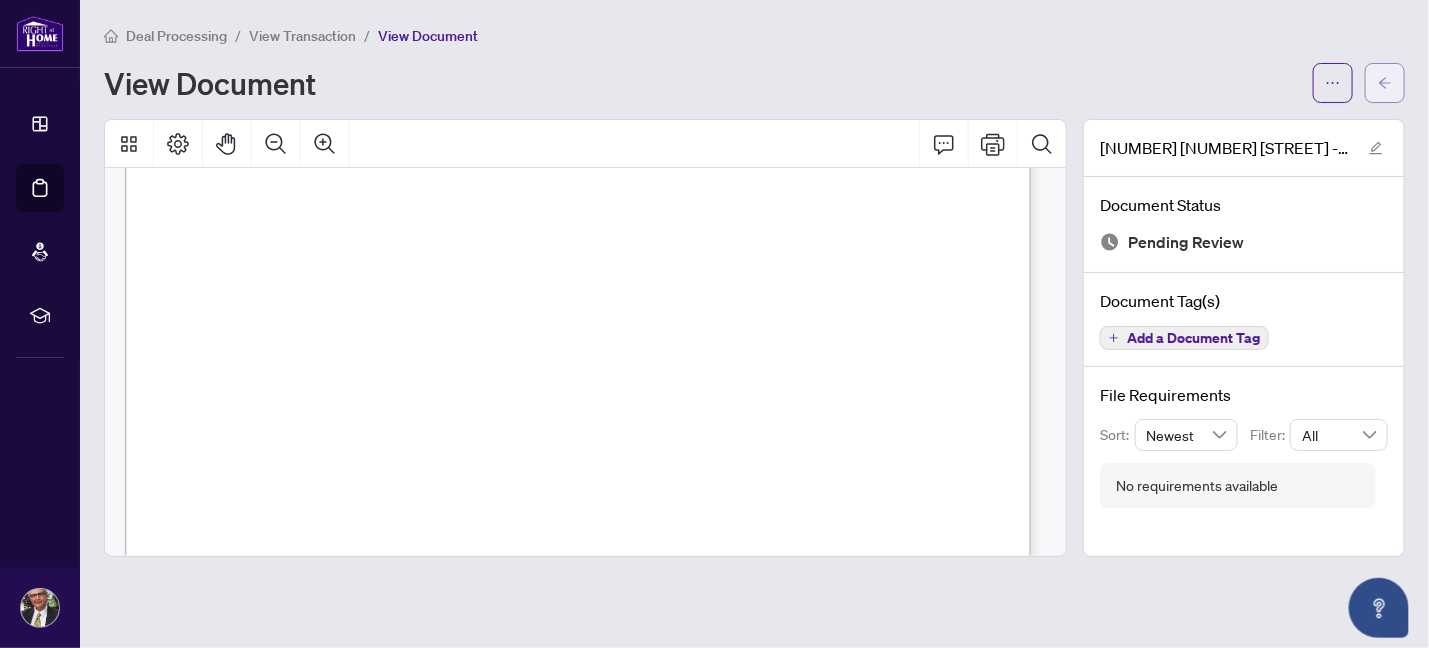 click 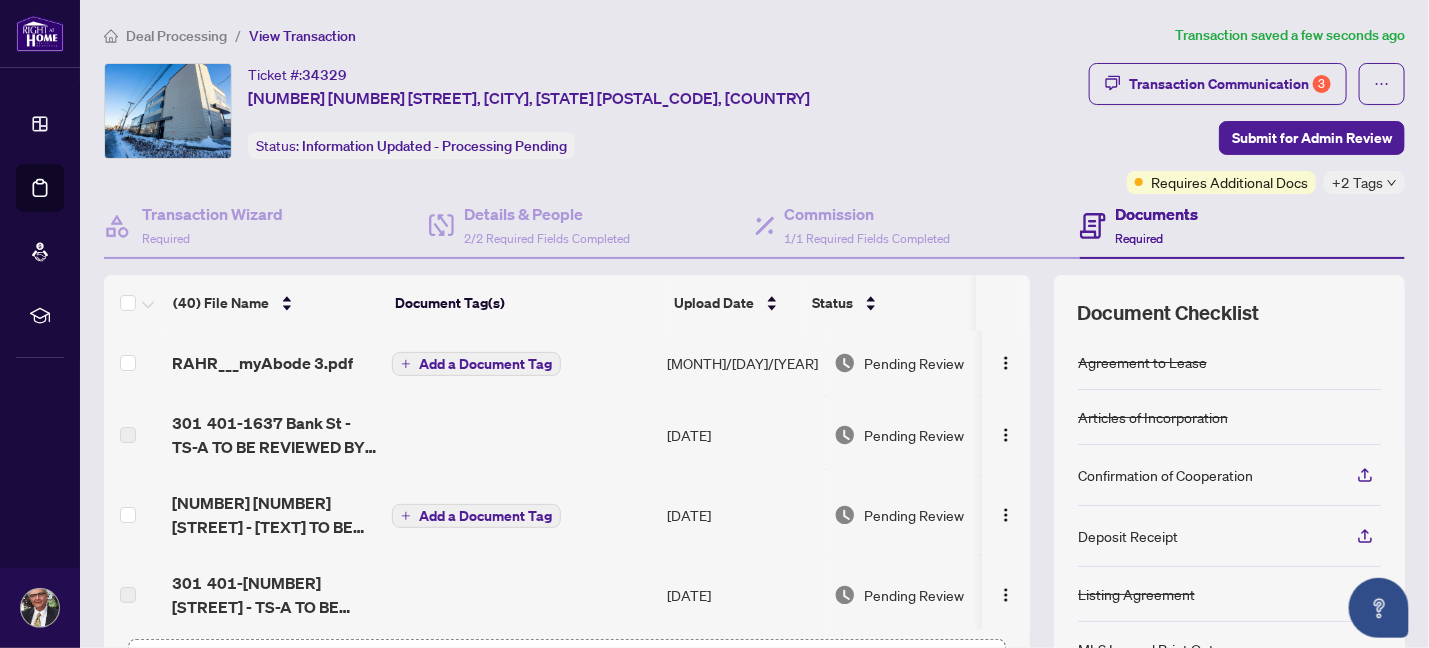 scroll, scrollTop: 105, scrollLeft: 0, axis: vertical 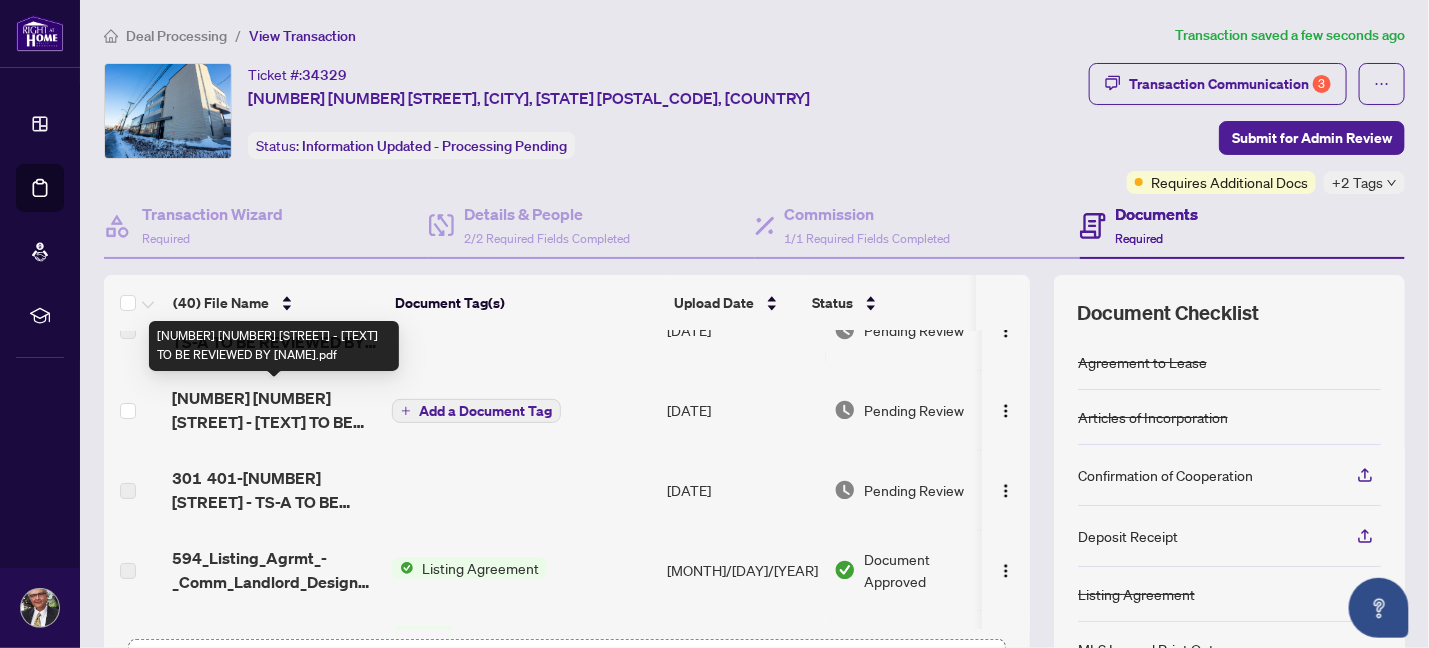 click on "[NUMBER] [NUMBER] [STREET] - [TEXT] TO BE REVIEWED BY [NAME].pdf" at bounding box center [274, 410] 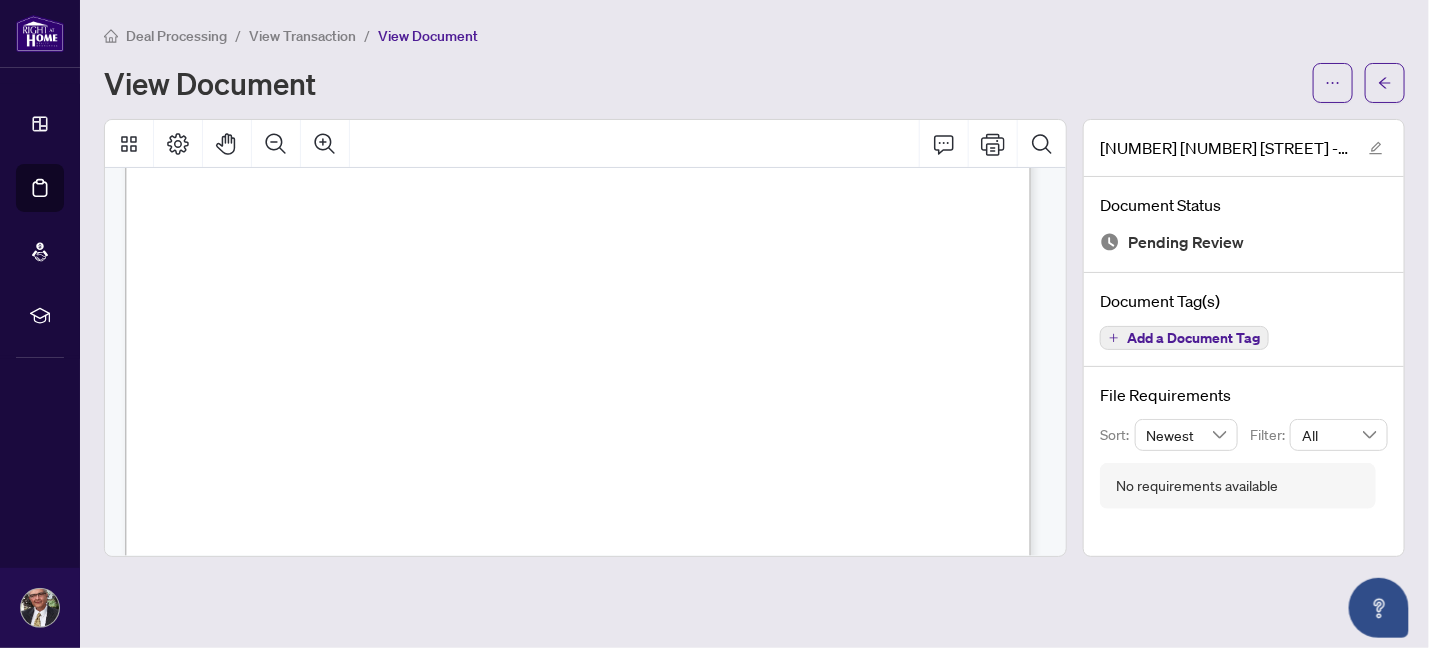 scroll, scrollTop: 315, scrollLeft: 0, axis: vertical 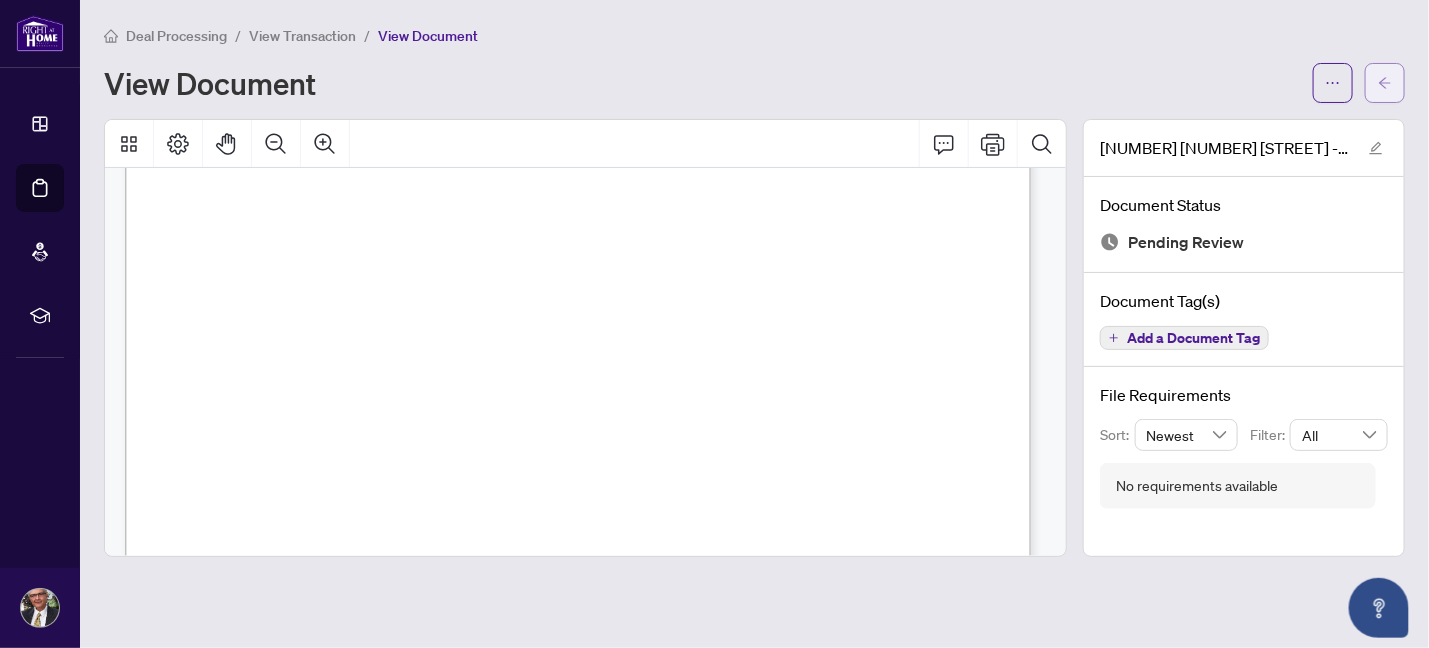 click 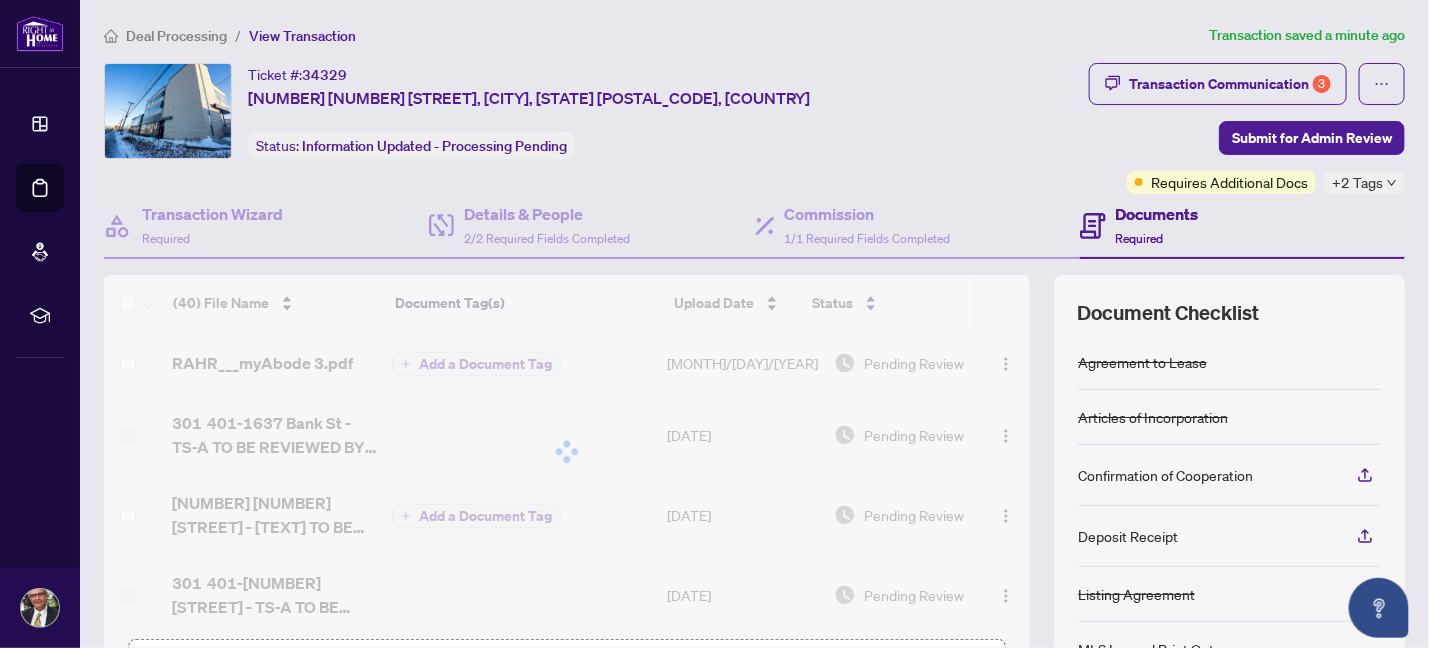 scroll, scrollTop: 226, scrollLeft: 0, axis: vertical 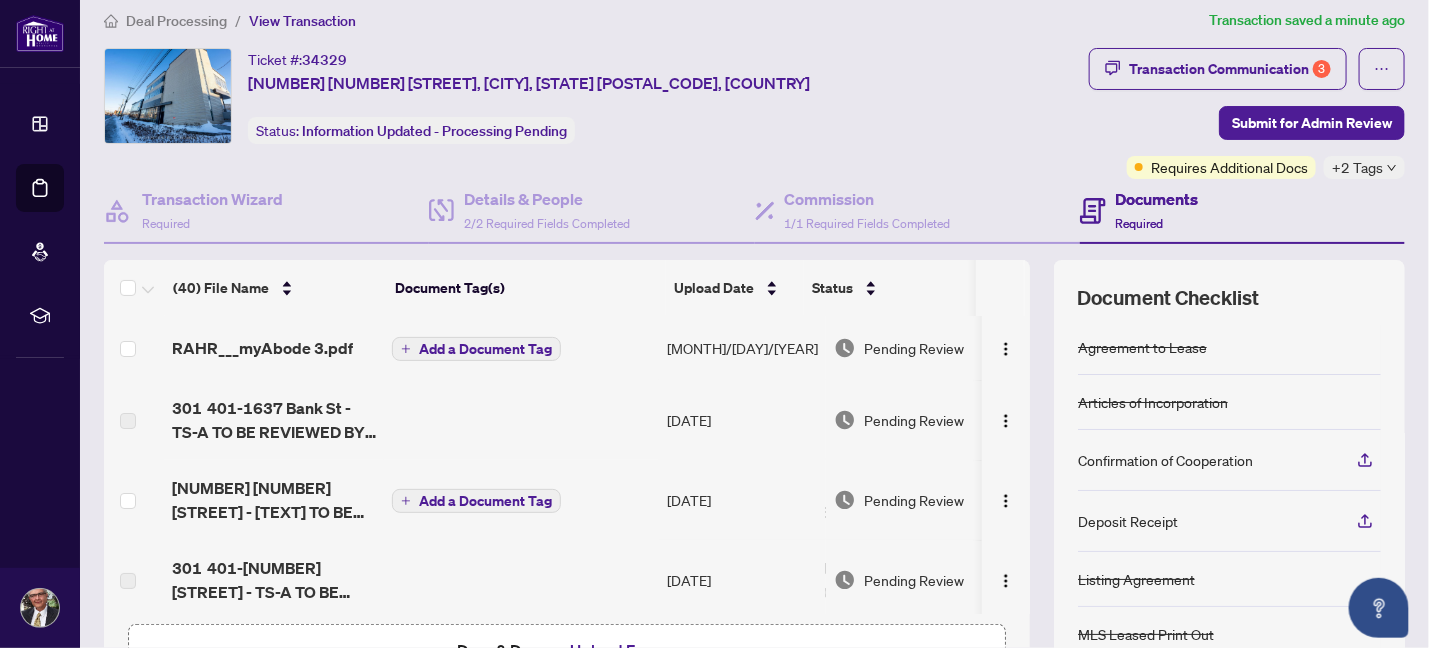 click on "Add a Document Tag" at bounding box center (485, 349) 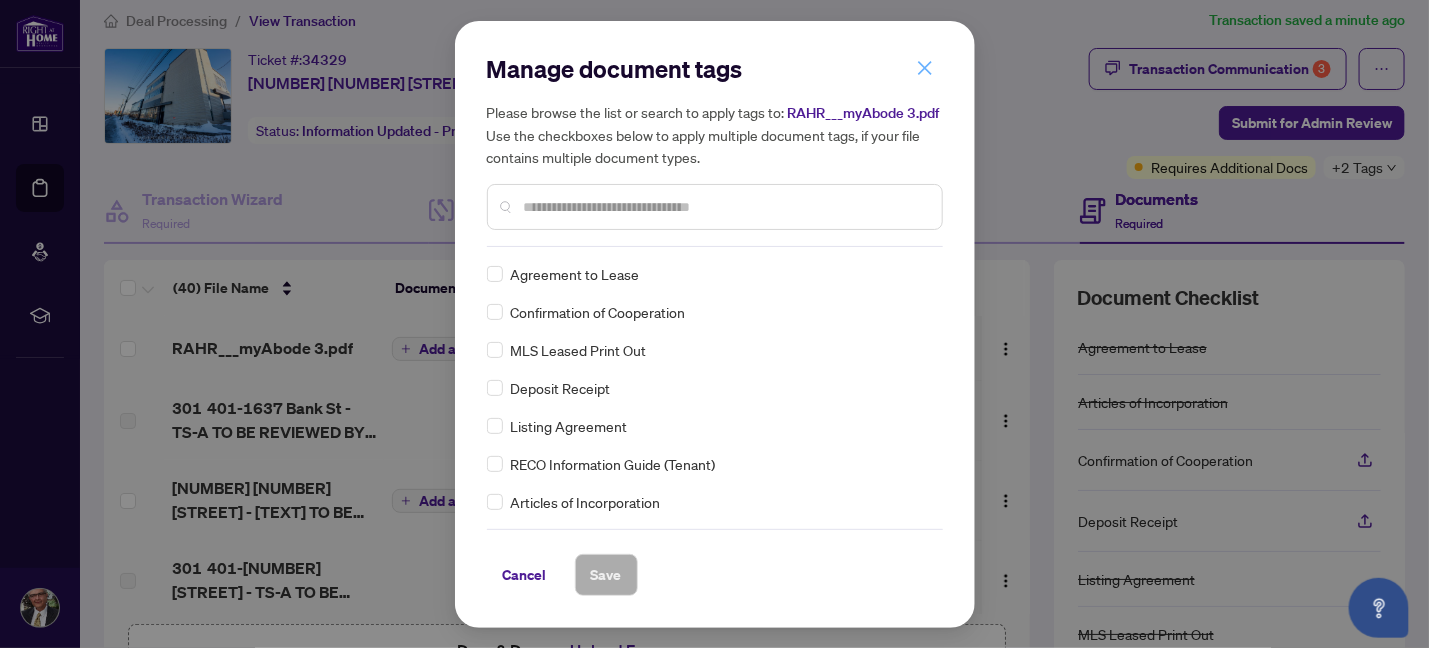 click 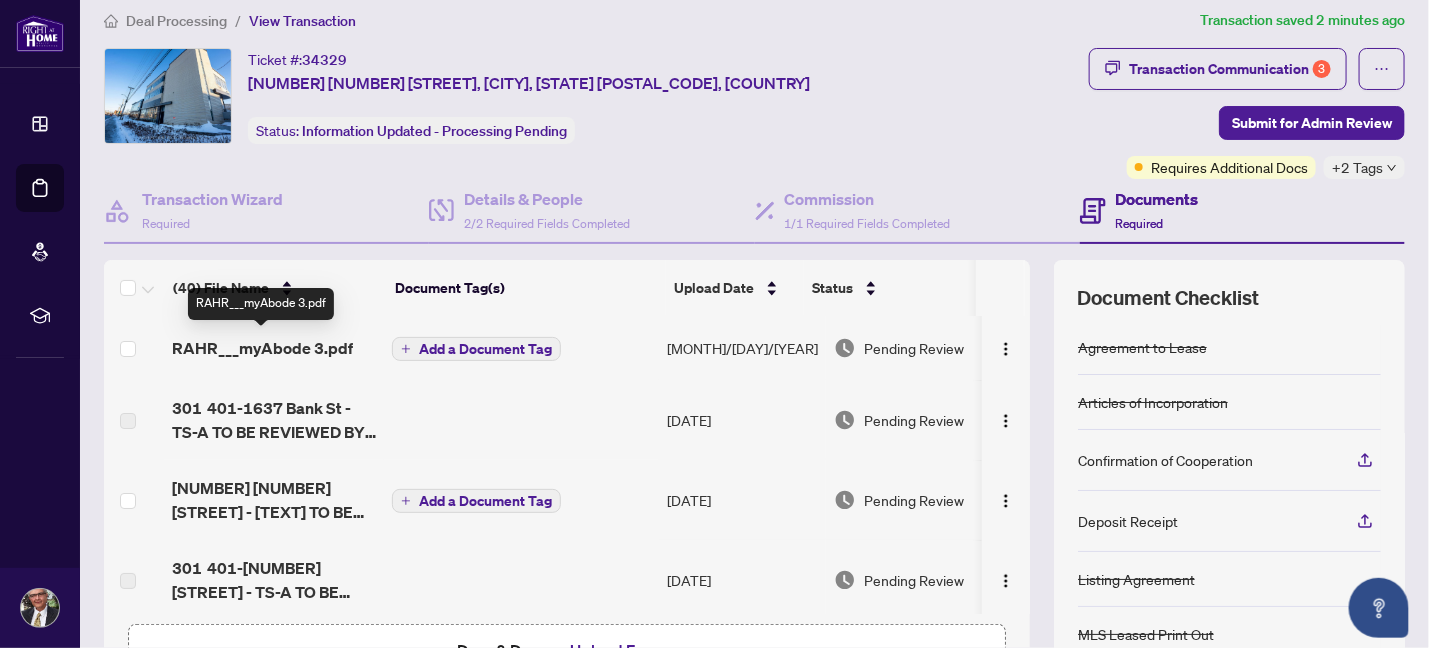click on "RAHR___myAbode 3.pdf" at bounding box center (262, 348) 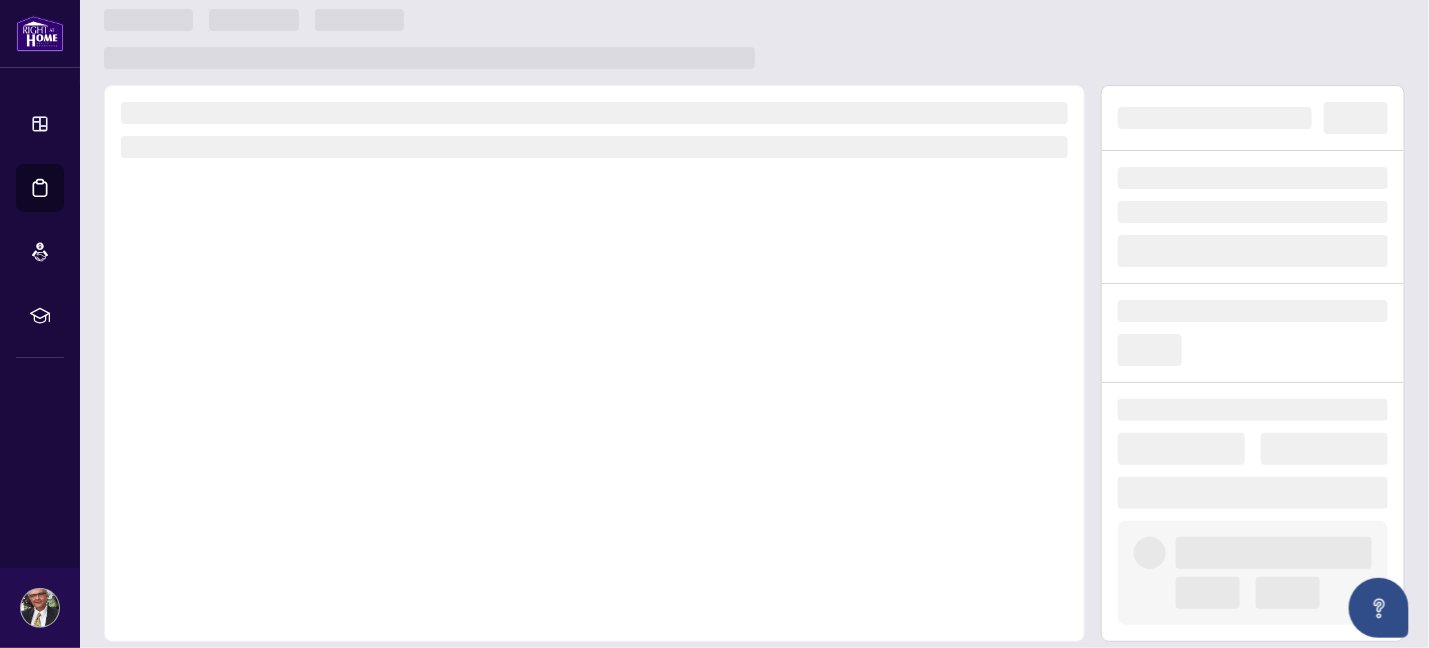 scroll, scrollTop: 0, scrollLeft: 0, axis: both 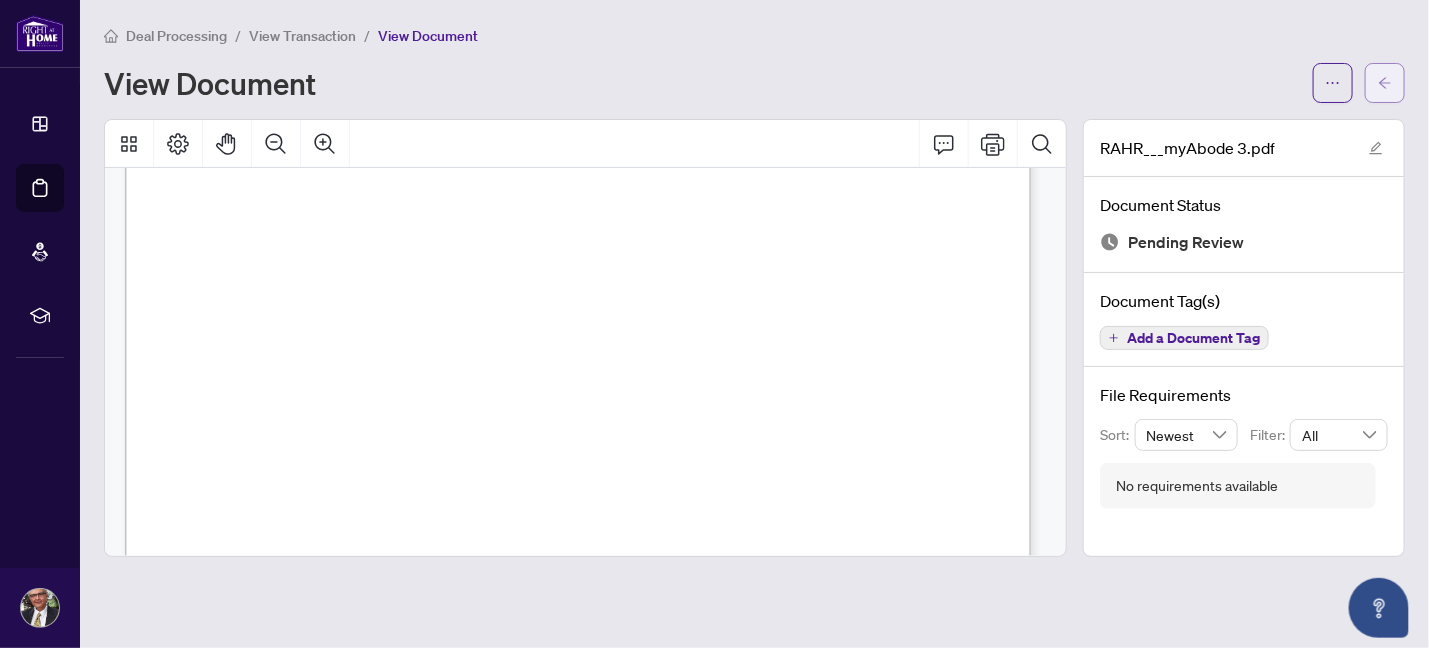 click at bounding box center [1385, 83] 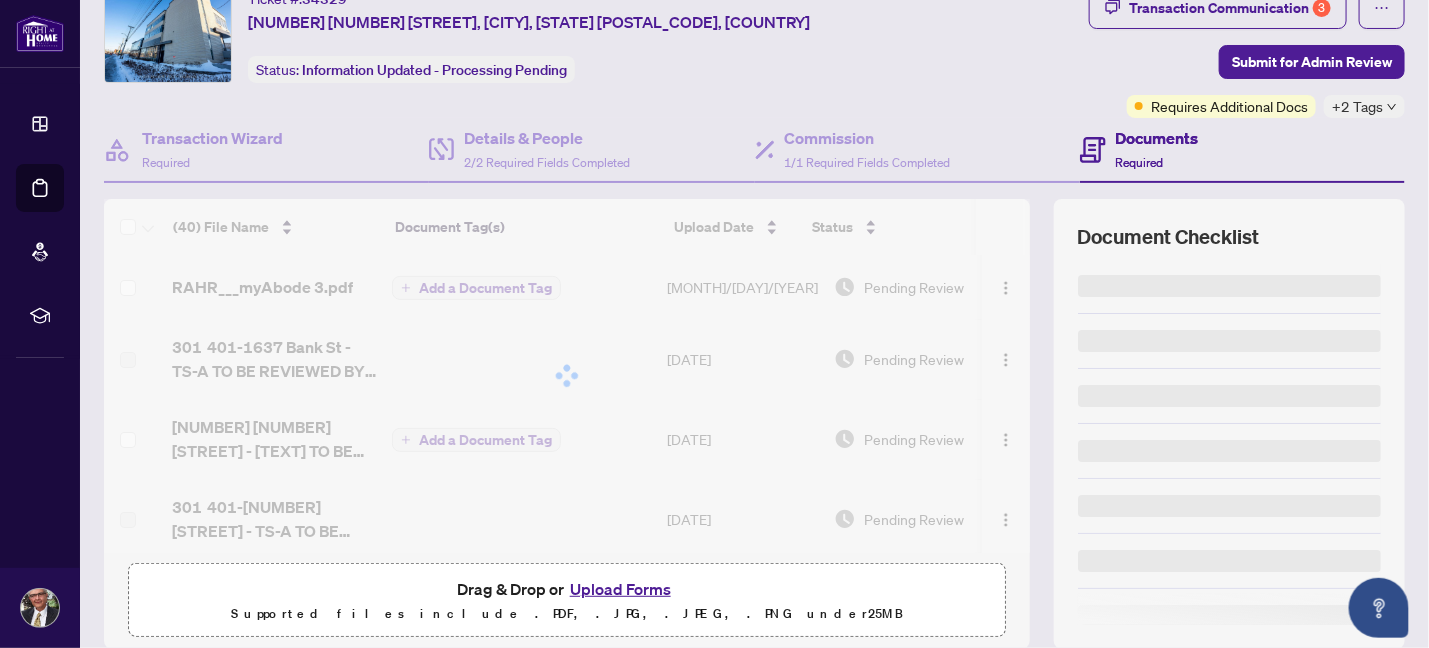 scroll, scrollTop: 105, scrollLeft: 0, axis: vertical 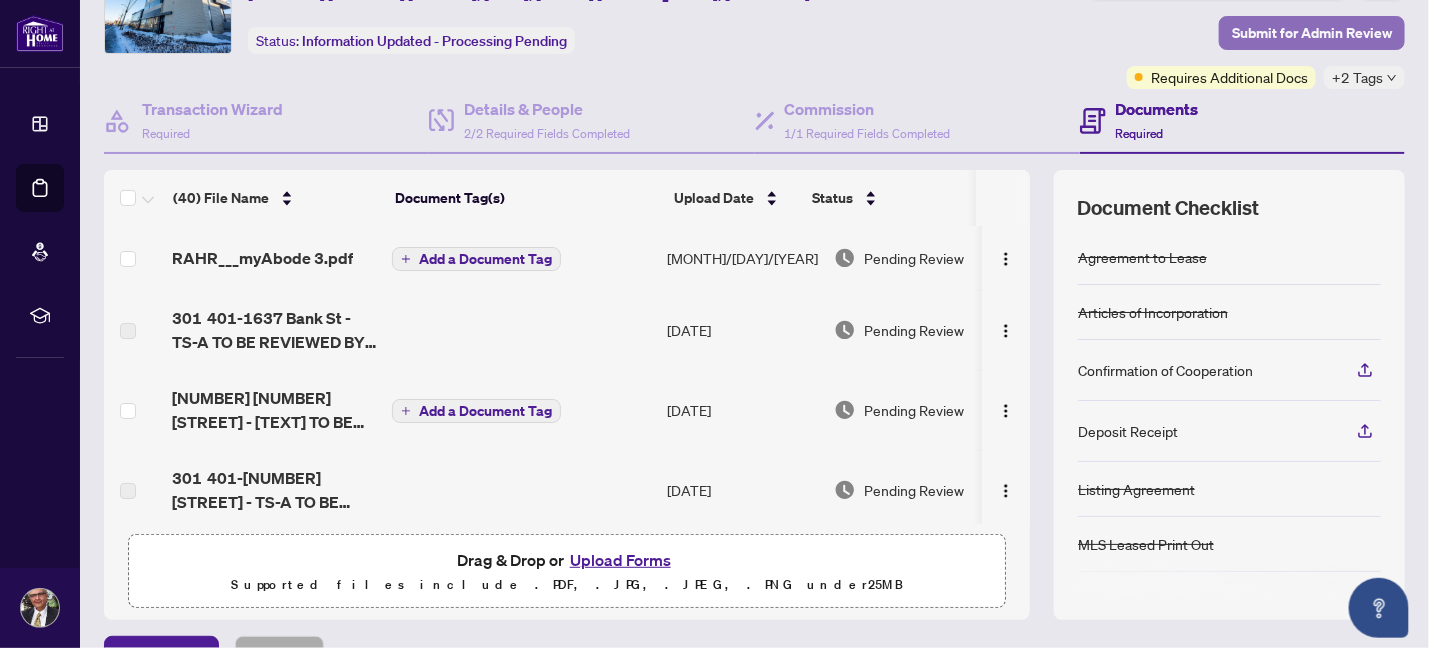 click on "Submit for Admin Review" at bounding box center [1312, 33] 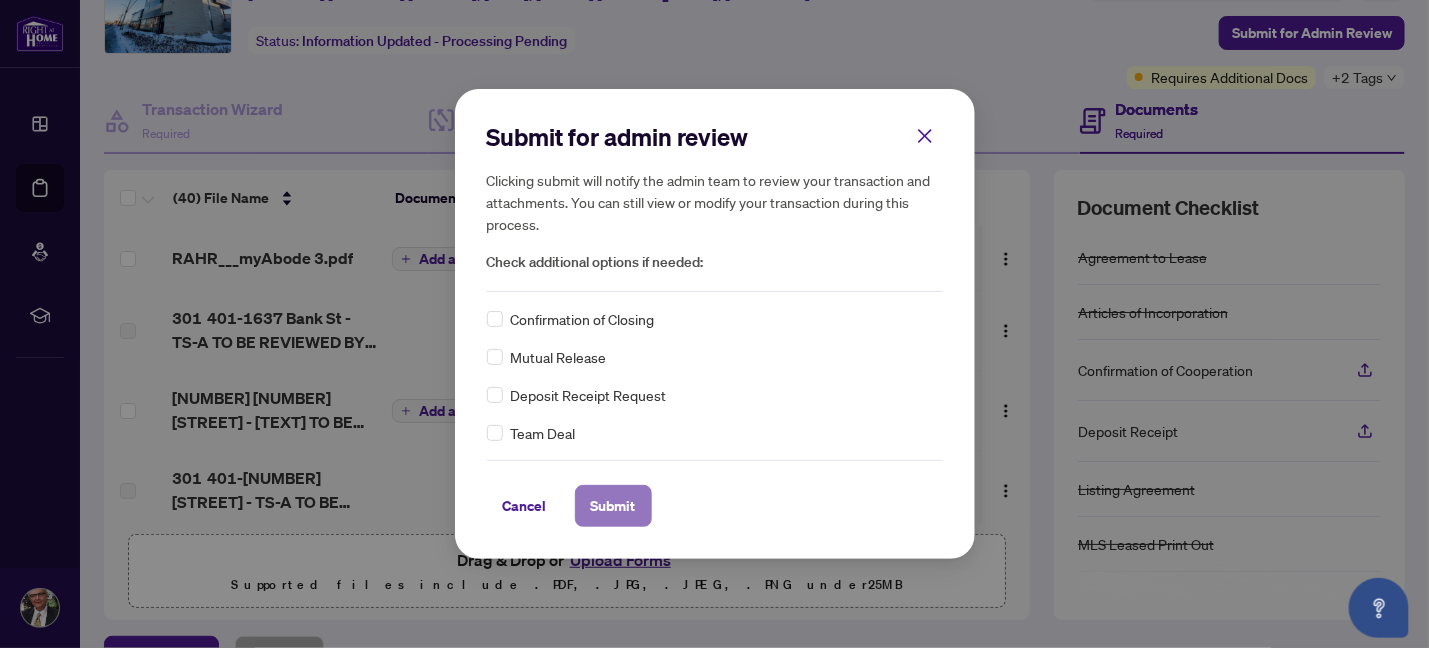 click on "Submit" at bounding box center [613, 506] 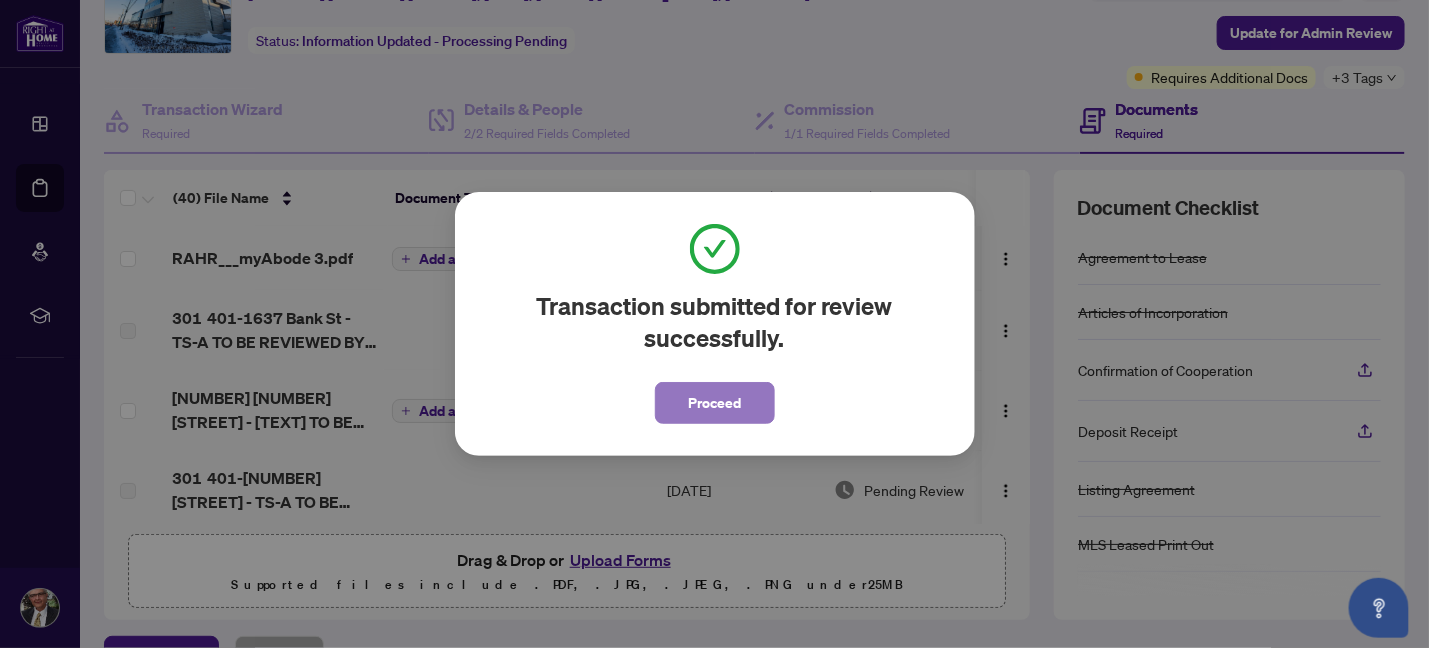 click on "Proceed" at bounding box center (714, 403) 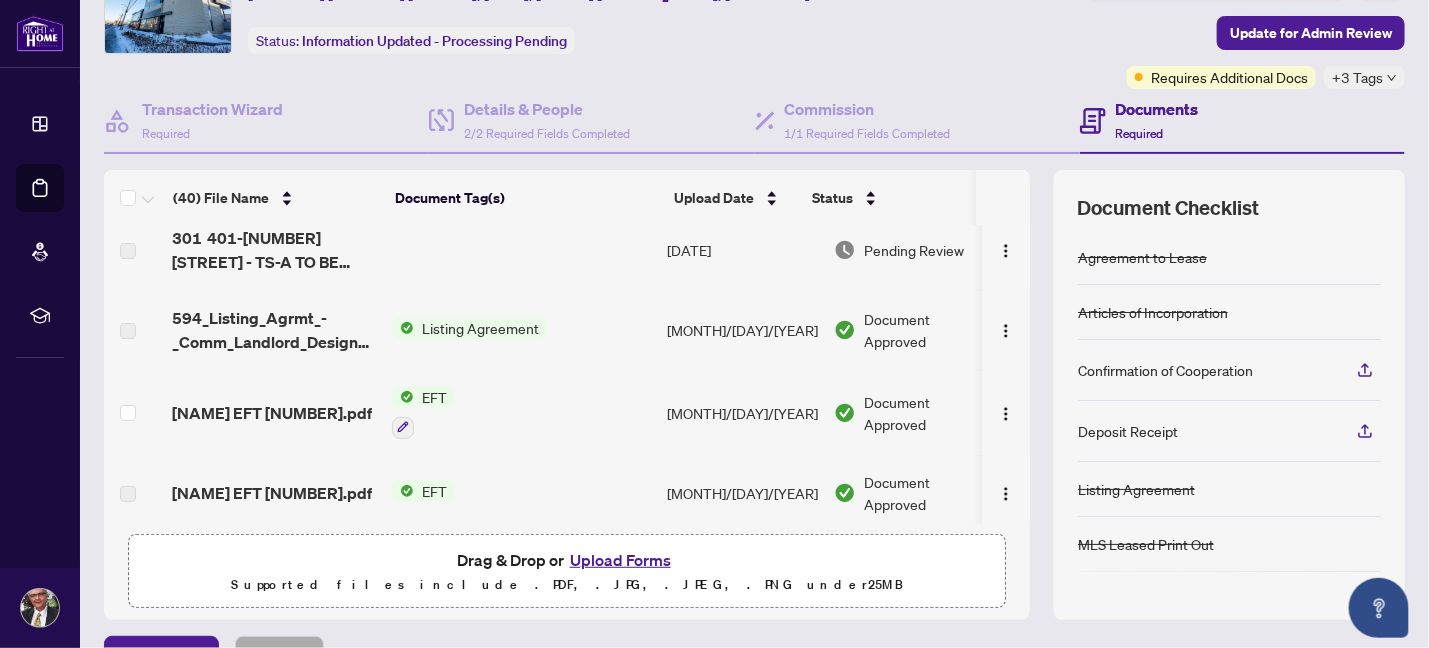 scroll, scrollTop: 0, scrollLeft: 0, axis: both 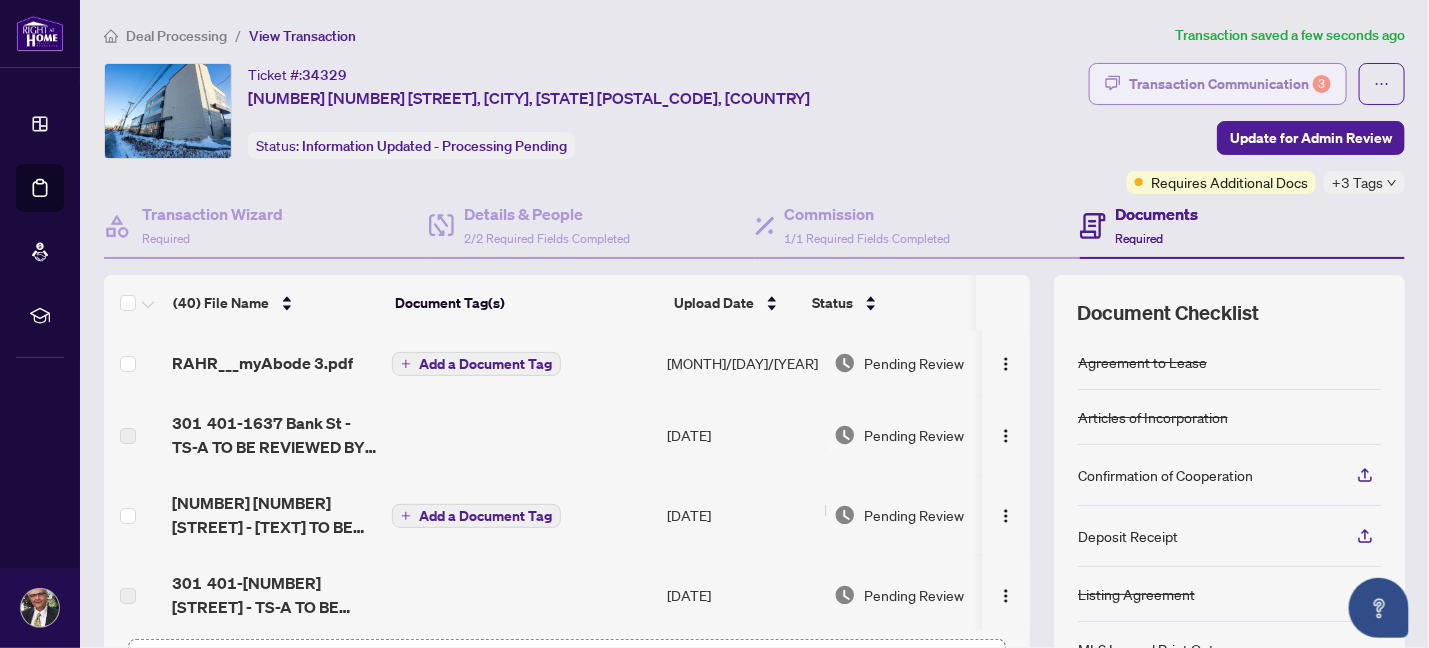 click on "Transaction Communication 3" at bounding box center (1230, 84) 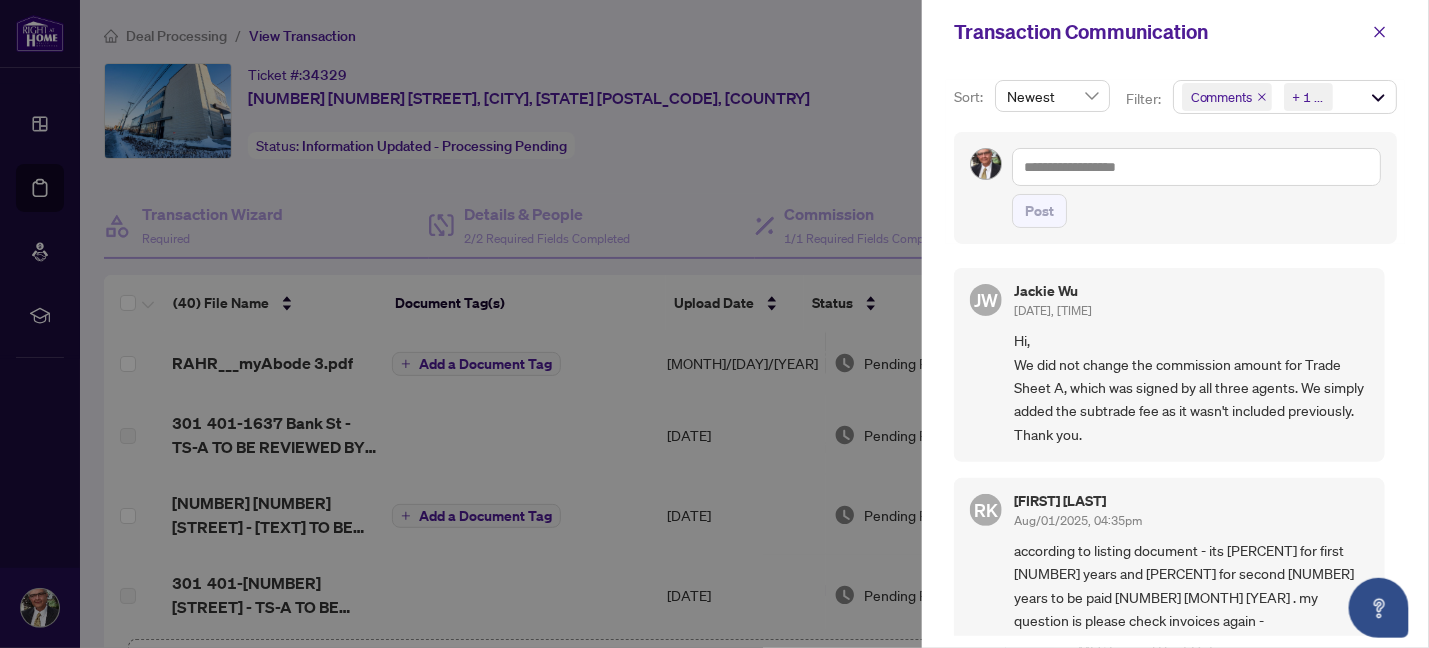 scroll, scrollTop: 4, scrollLeft: 0, axis: vertical 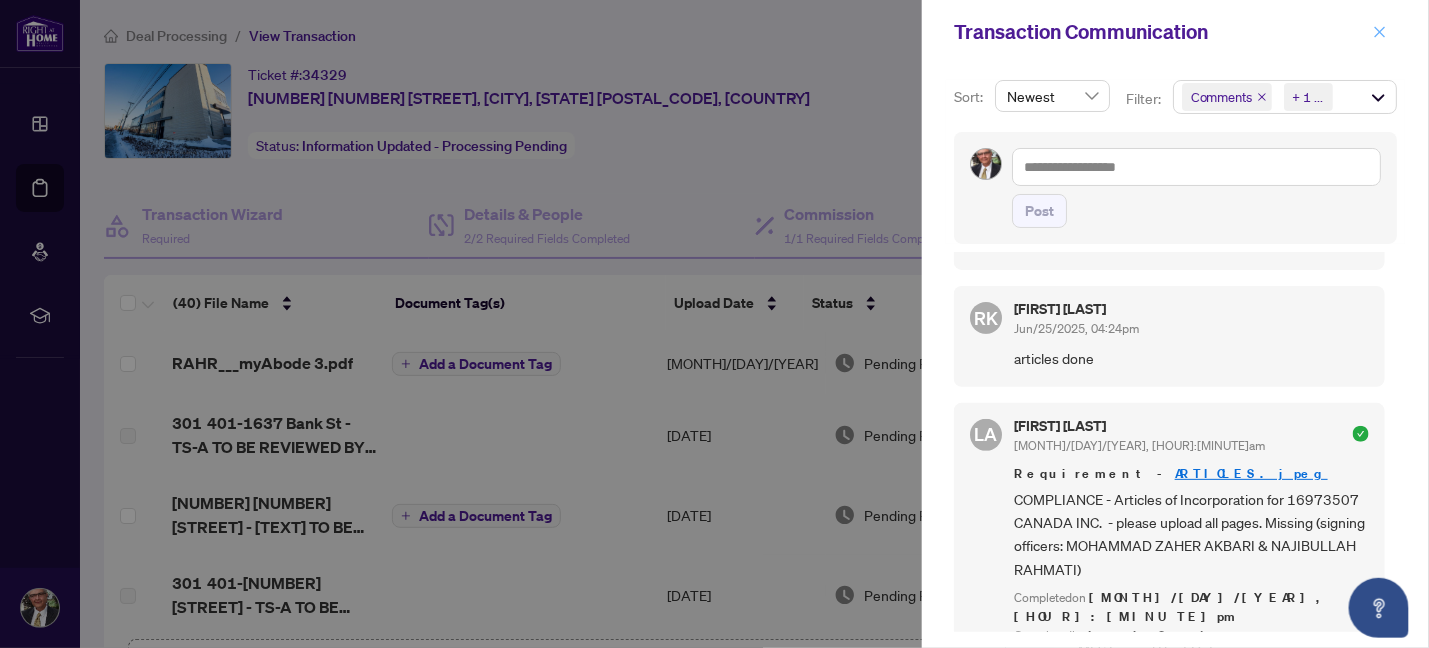 click 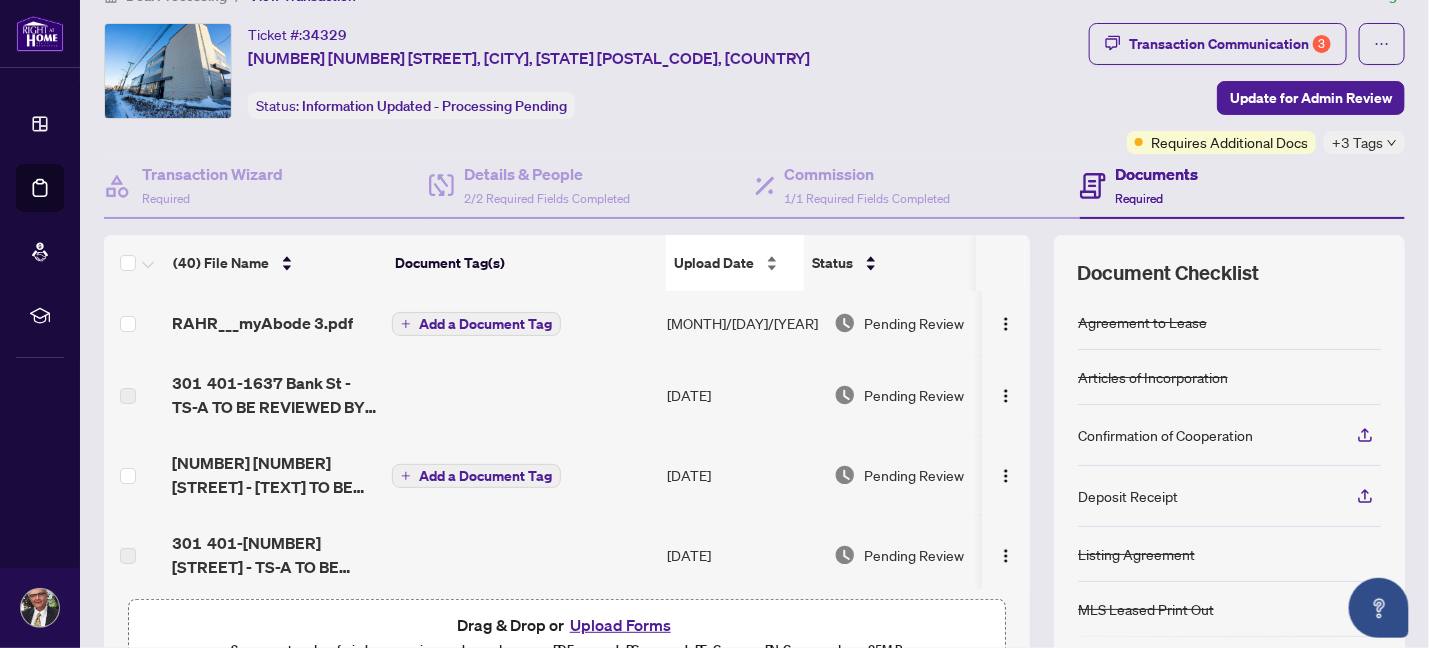 scroll, scrollTop: 0, scrollLeft: 0, axis: both 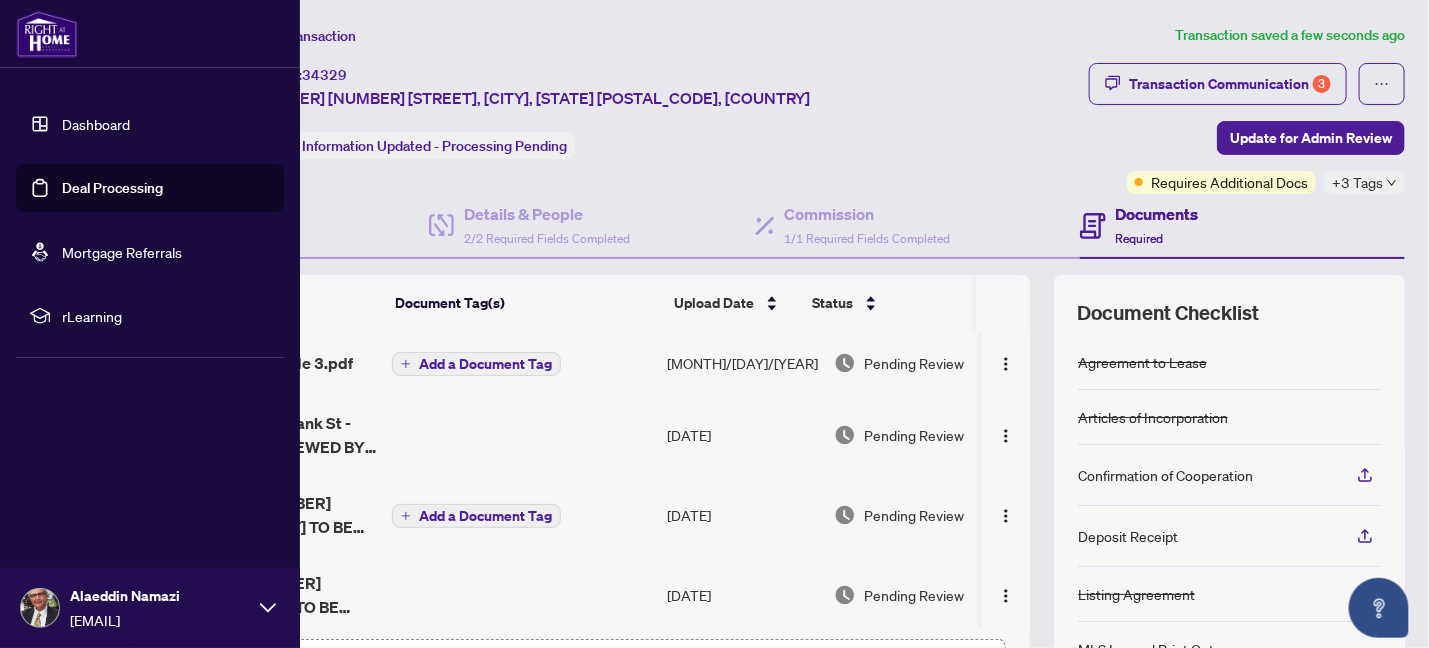 drag, startPoint x: 103, startPoint y: 181, endPoint x: 225, endPoint y: 211, distance: 125.63439 